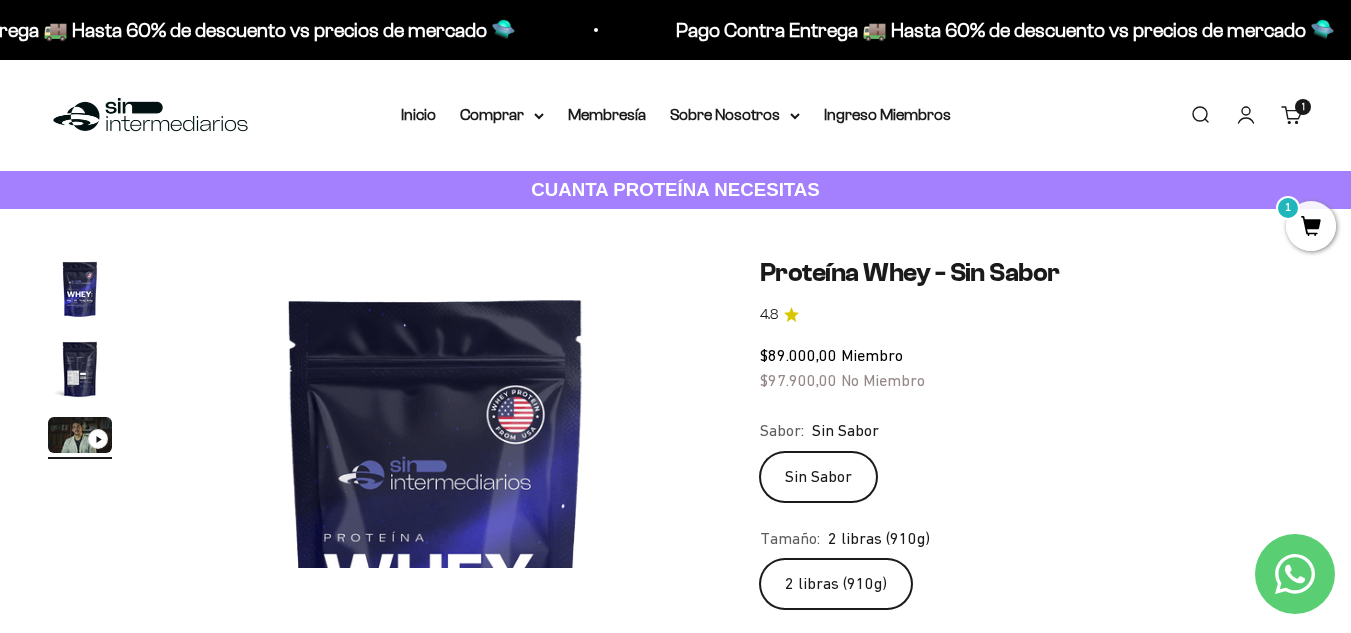 scroll, scrollTop: 194, scrollLeft: 0, axis: vertical 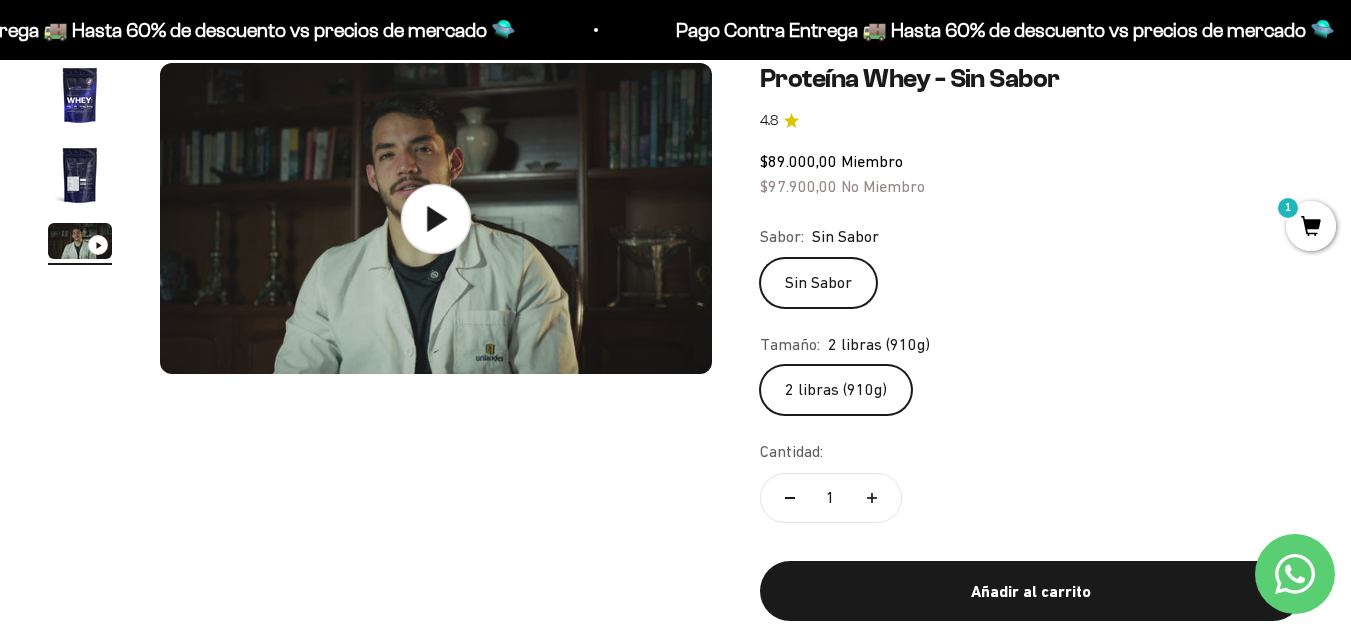 click 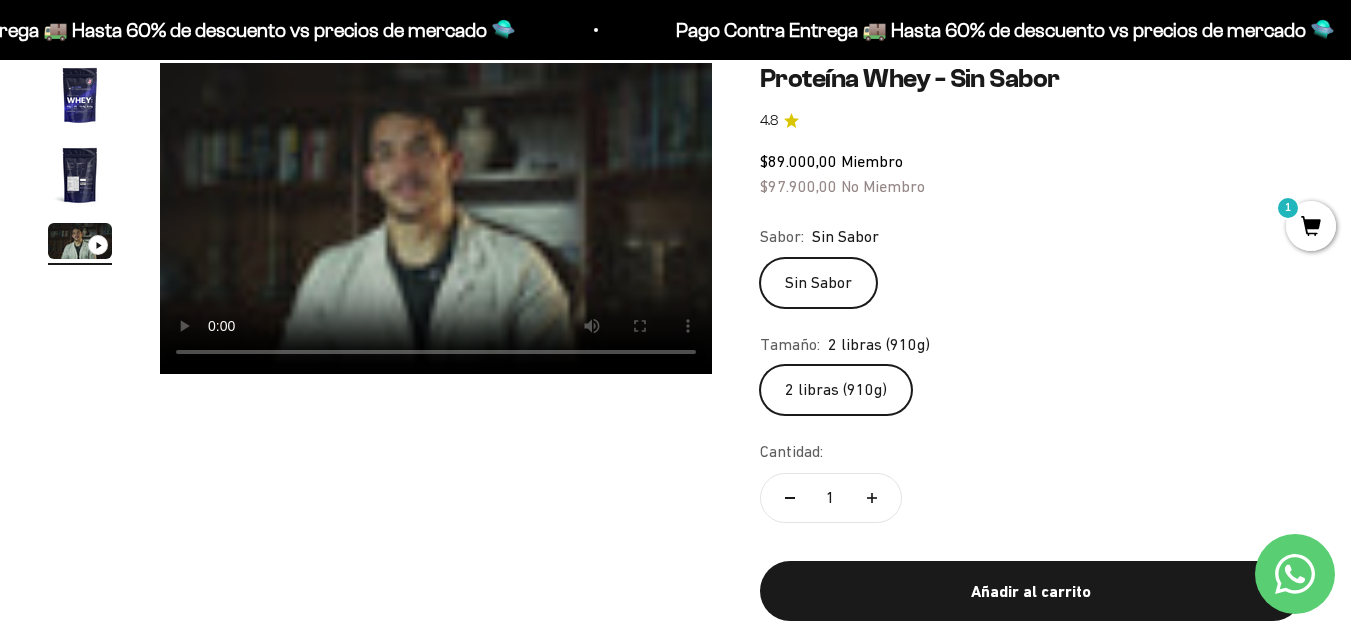 click at bounding box center (436, 218) 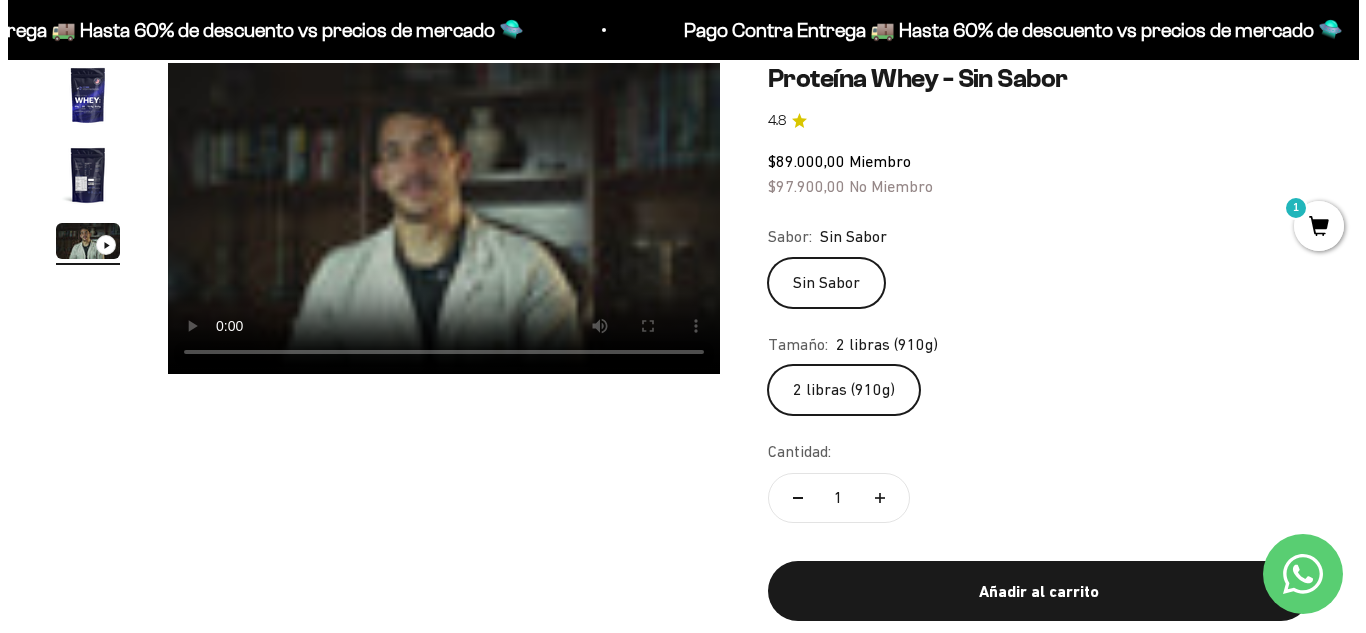 scroll, scrollTop: 0, scrollLeft: 0, axis: both 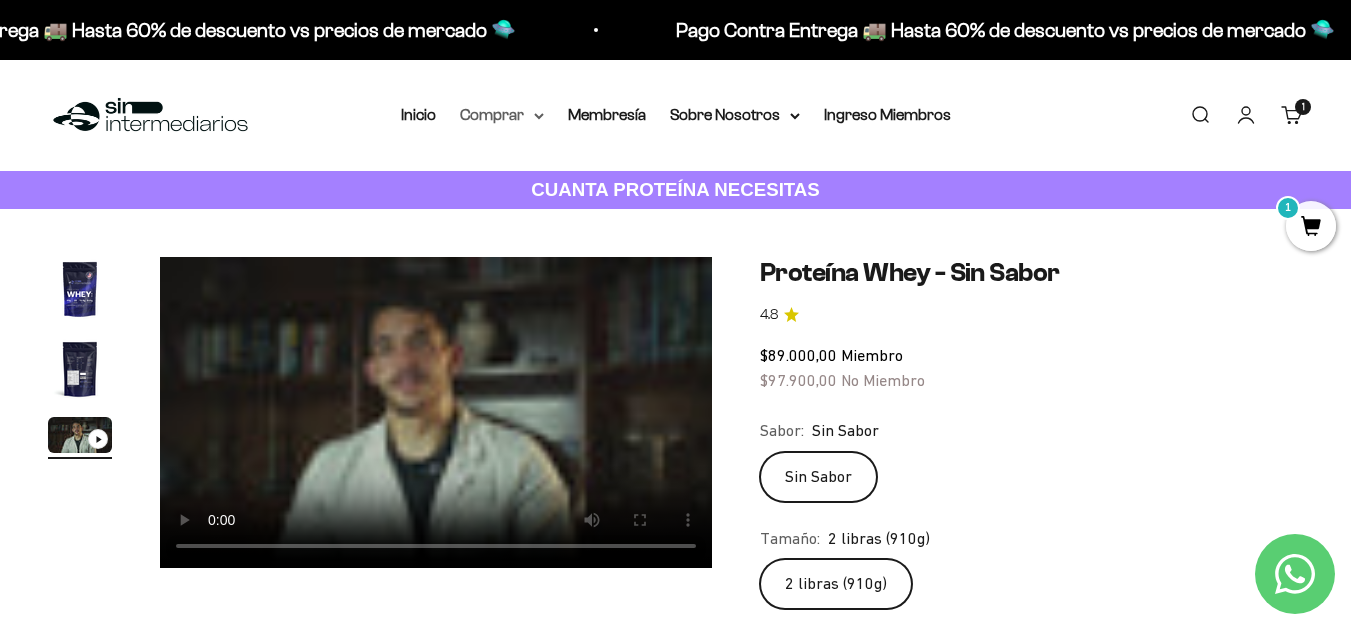 click on "Comprar" at bounding box center (502, 115) 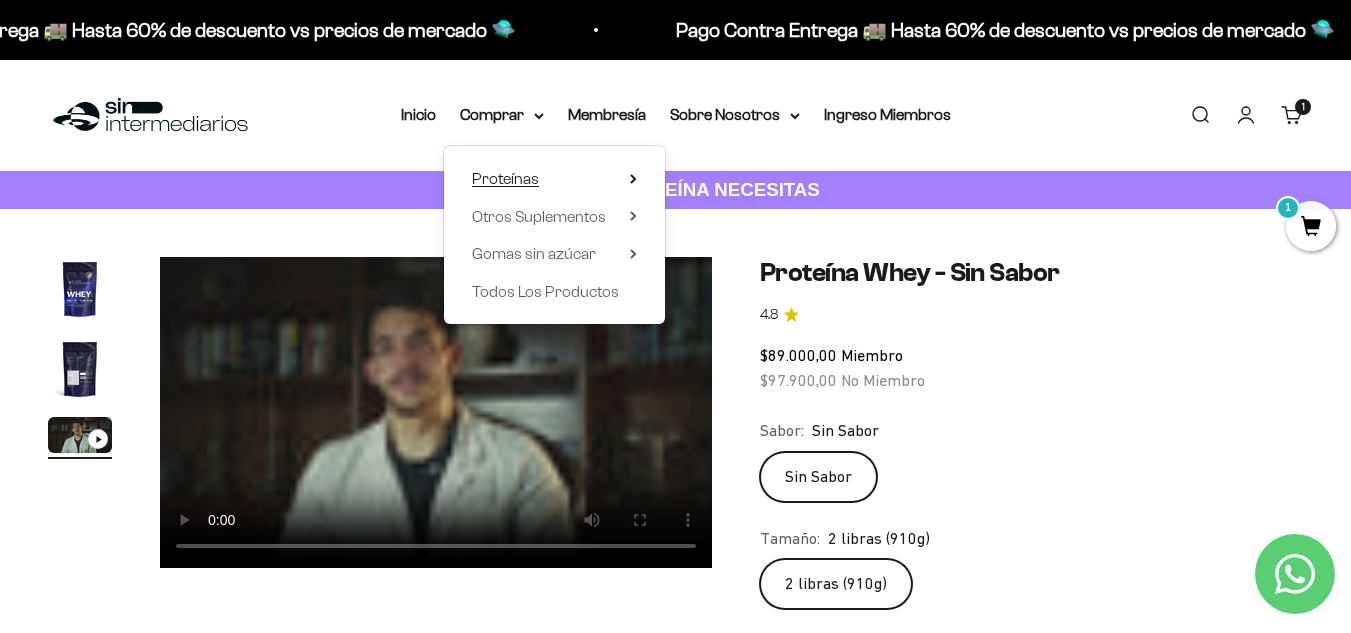 click on "Proteínas" at bounding box center [505, 178] 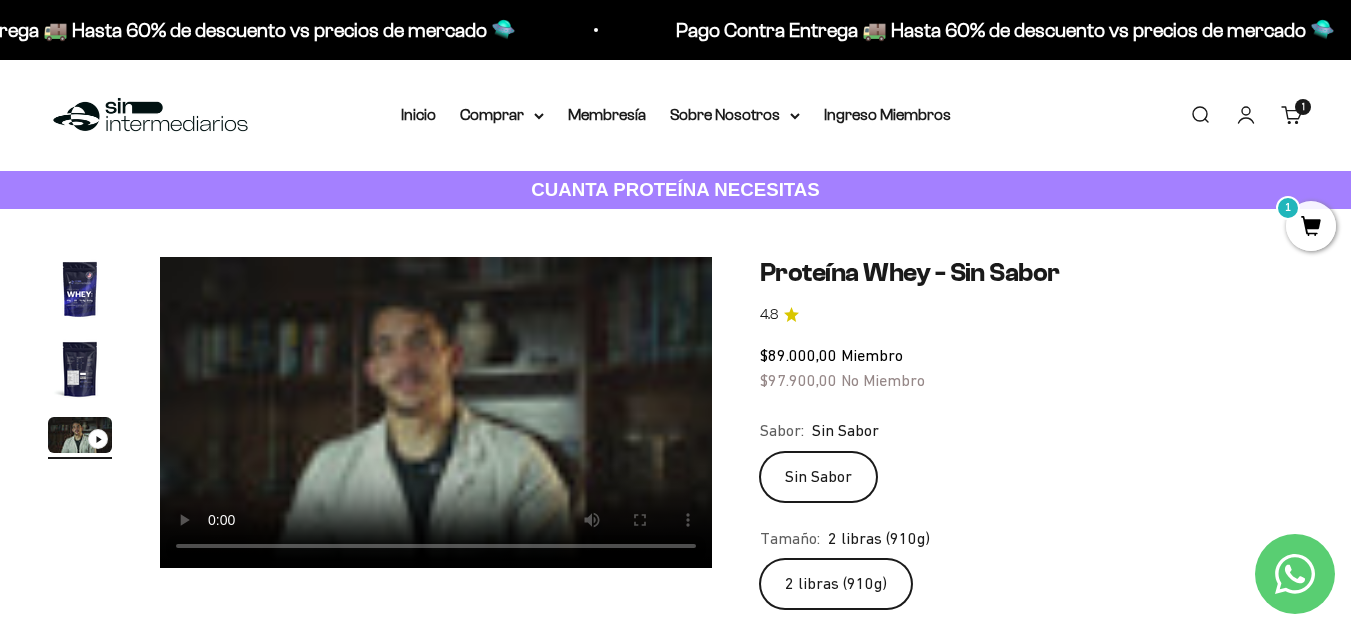 click on "Buscar" at bounding box center (1200, 115) 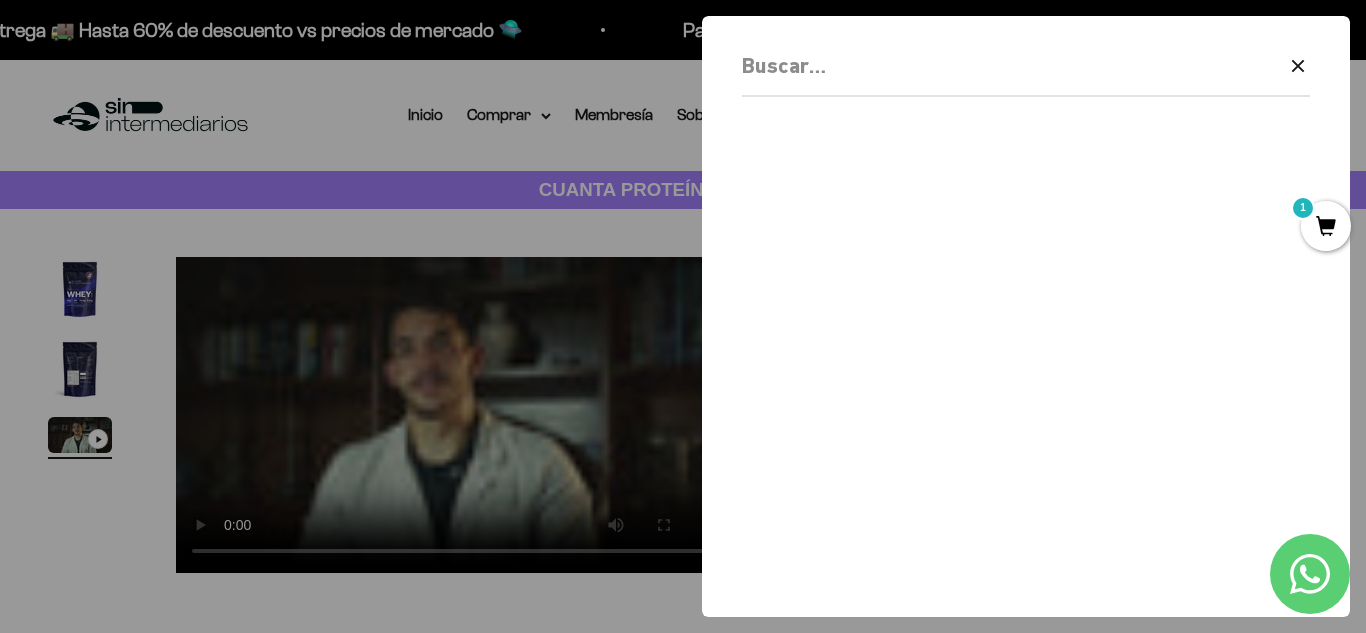 scroll, scrollTop: 0, scrollLeft: 1144, axis: horizontal 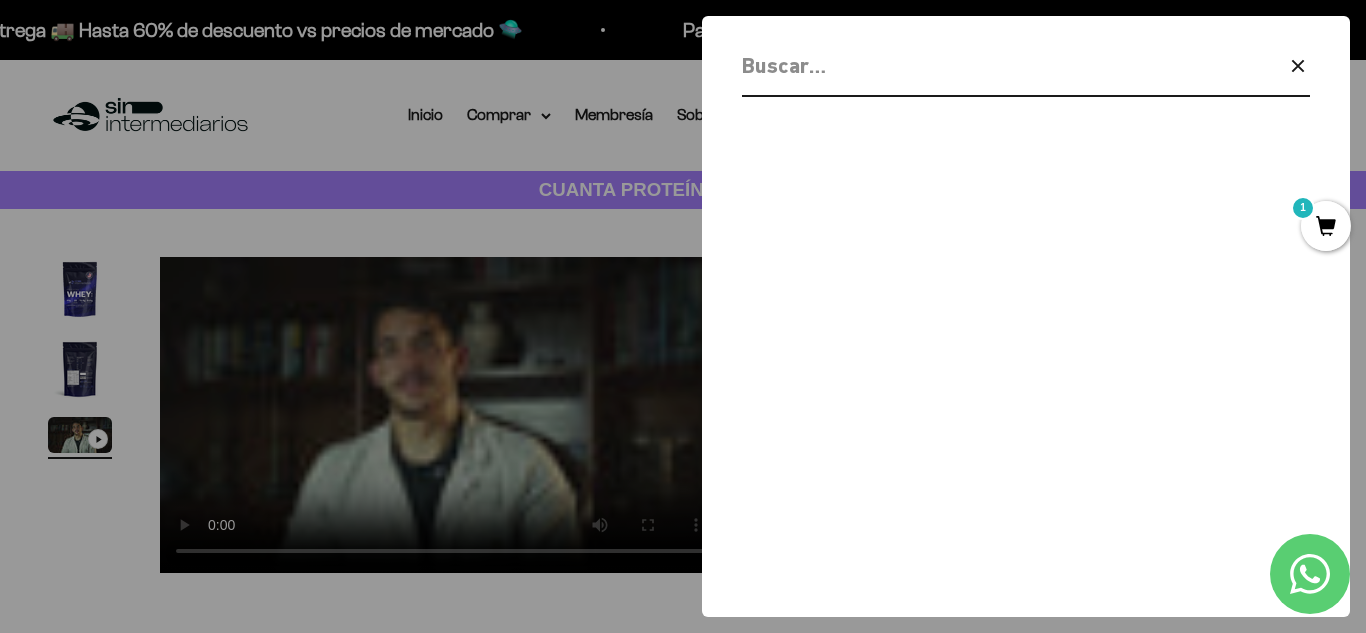 click at bounding box center [974, 65] 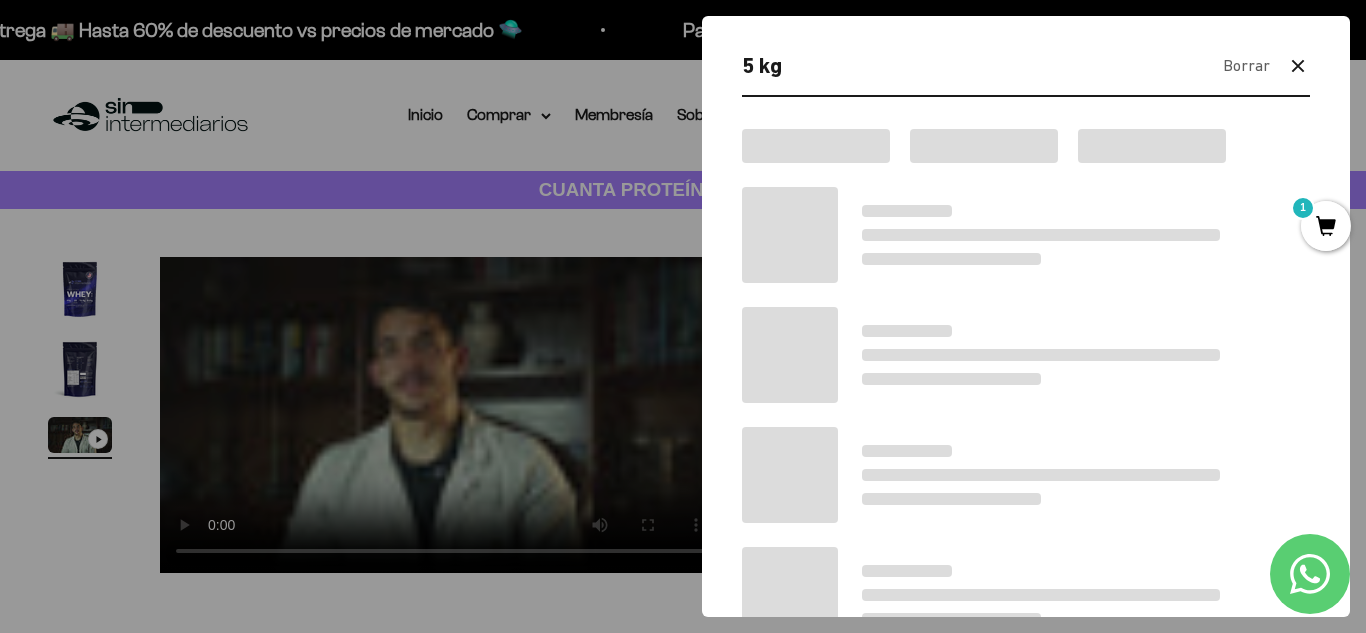 type on "5 kg" 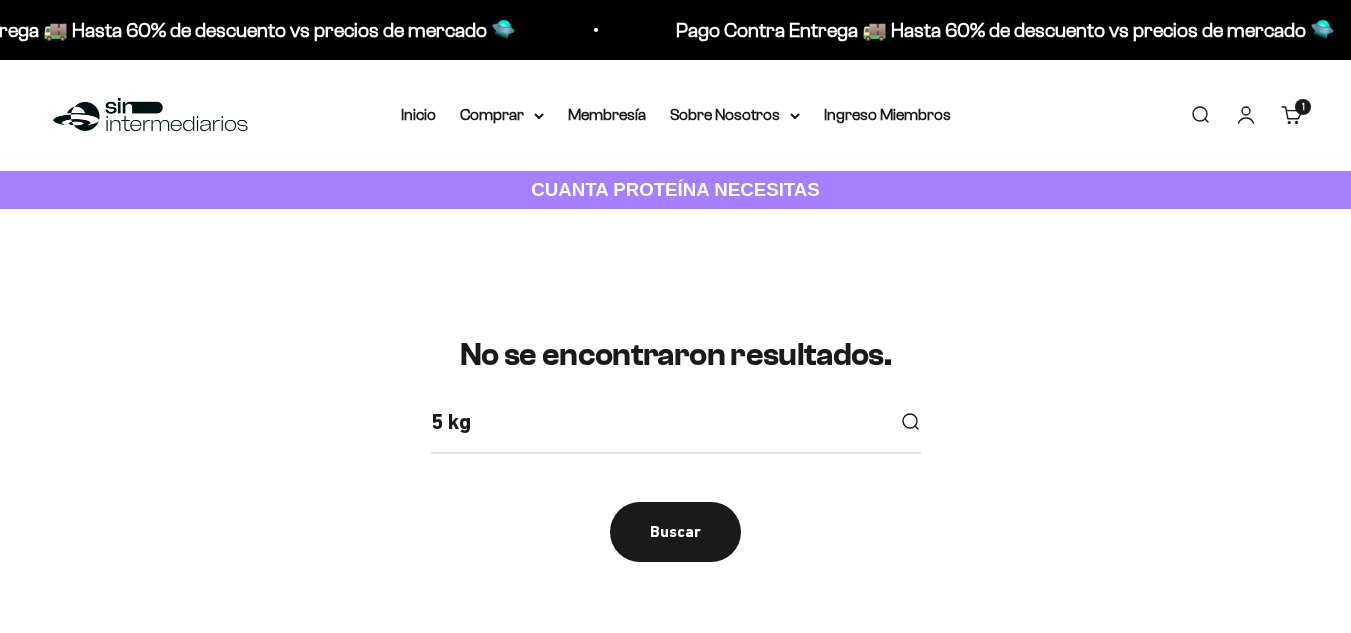 scroll, scrollTop: 0, scrollLeft: 0, axis: both 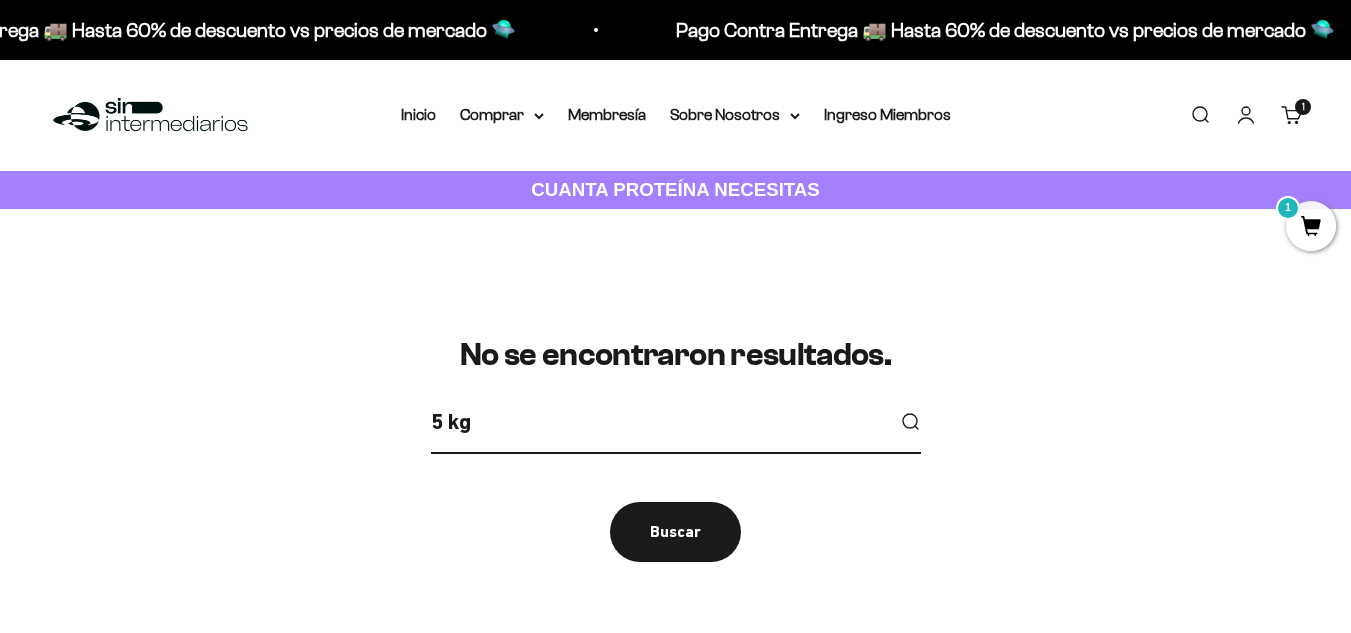 click on "5 kg" at bounding box center (657, 421) 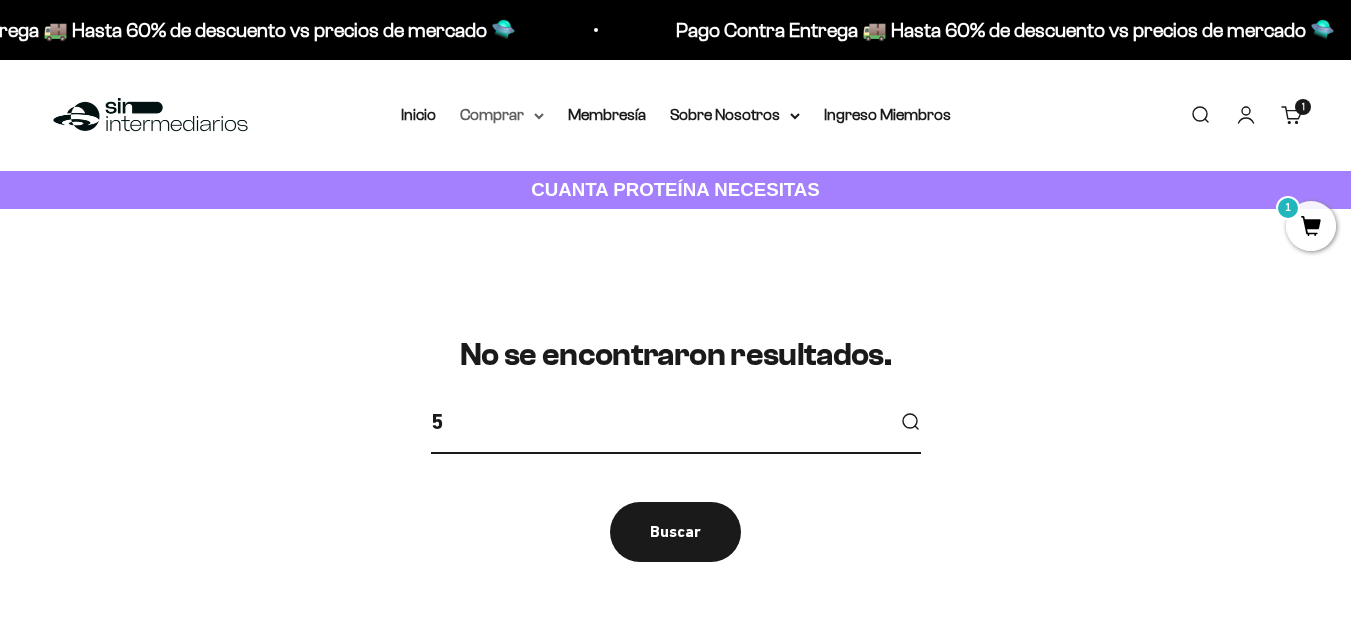 type on "5" 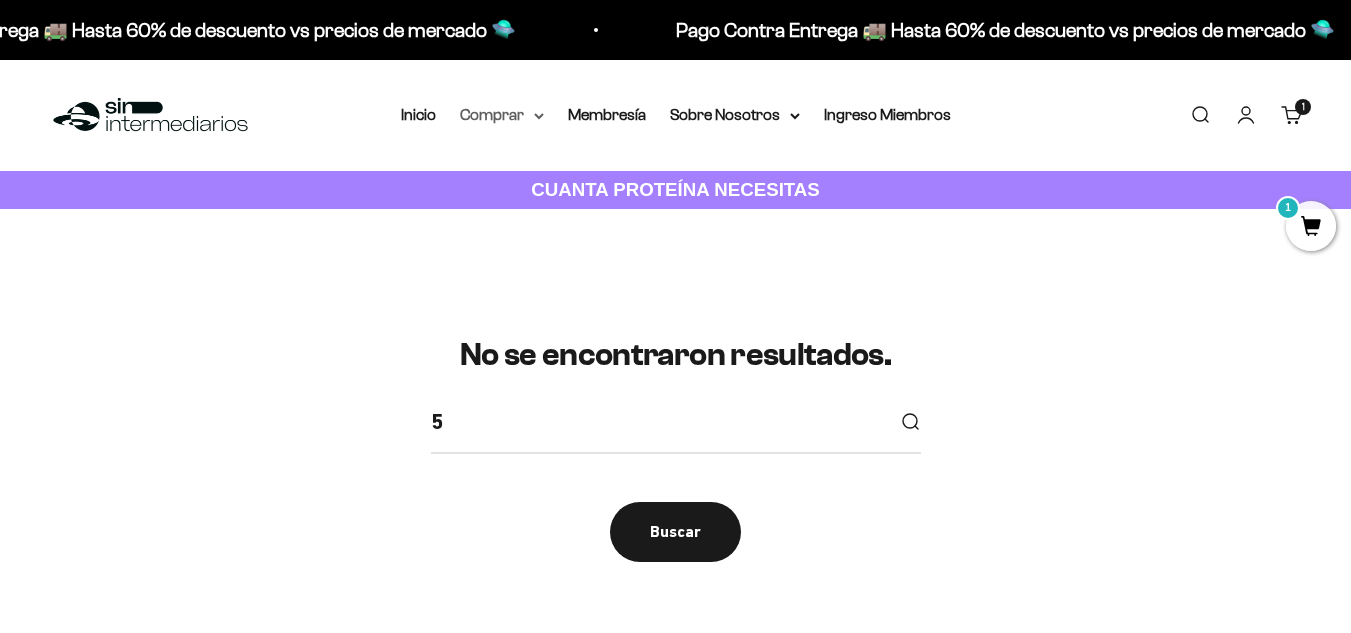 click on "Comprar" at bounding box center [502, 115] 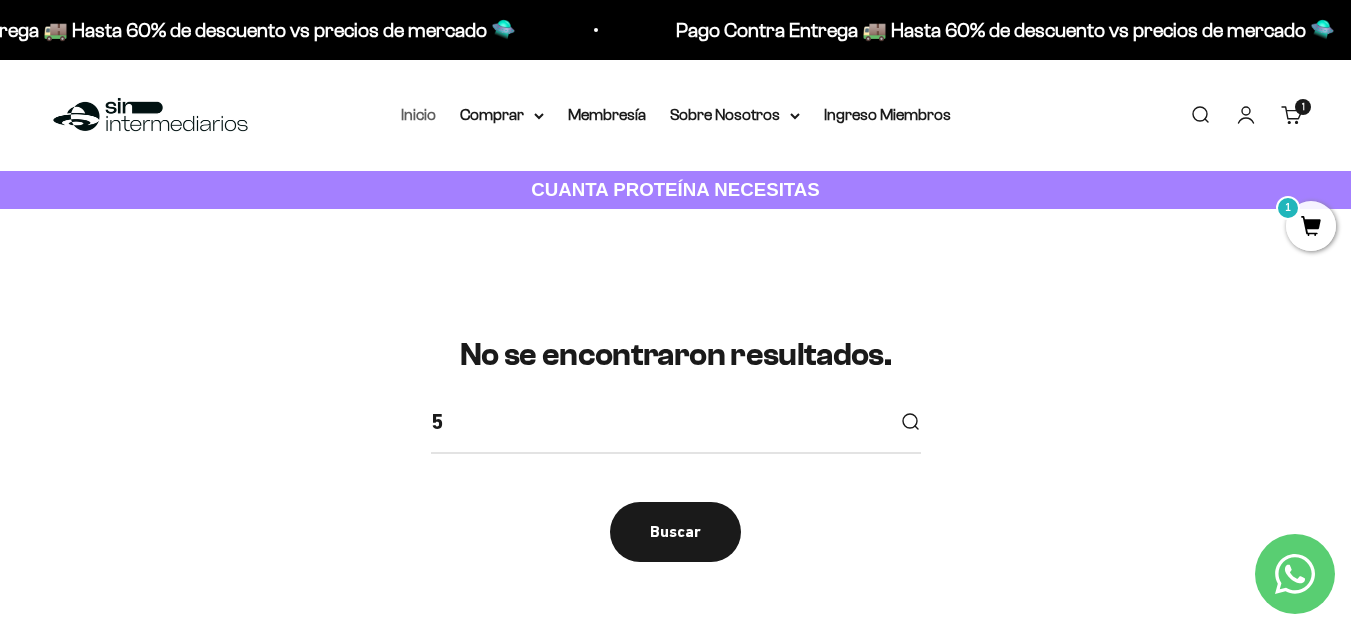 click on "Inicio" at bounding box center (418, 114) 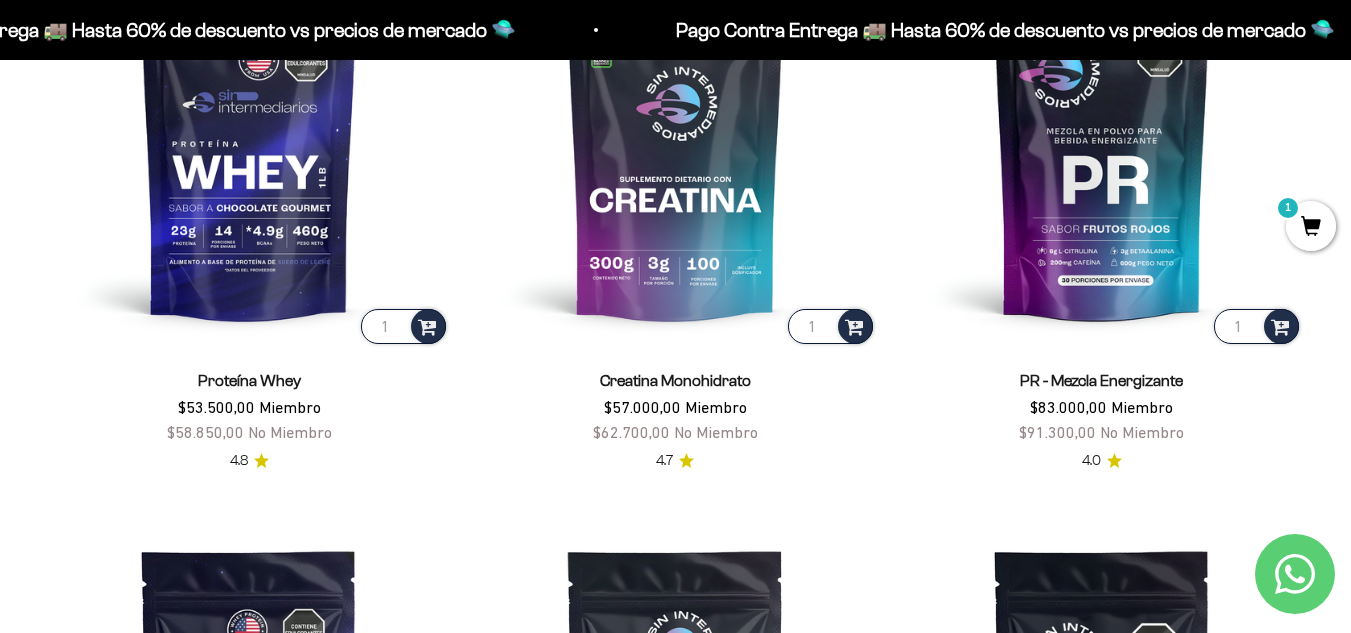 scroll, scrollTop: 863, scrollLeft: 0, axis: vertical 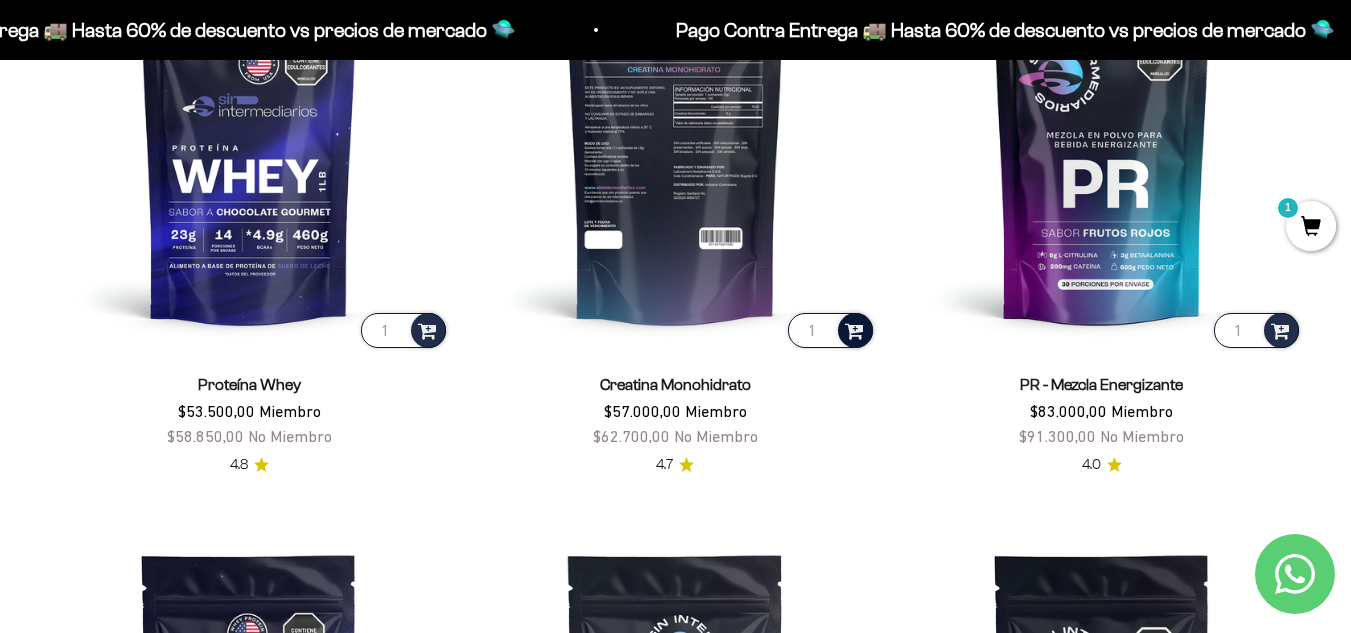 click at bounding box center (854, 329) 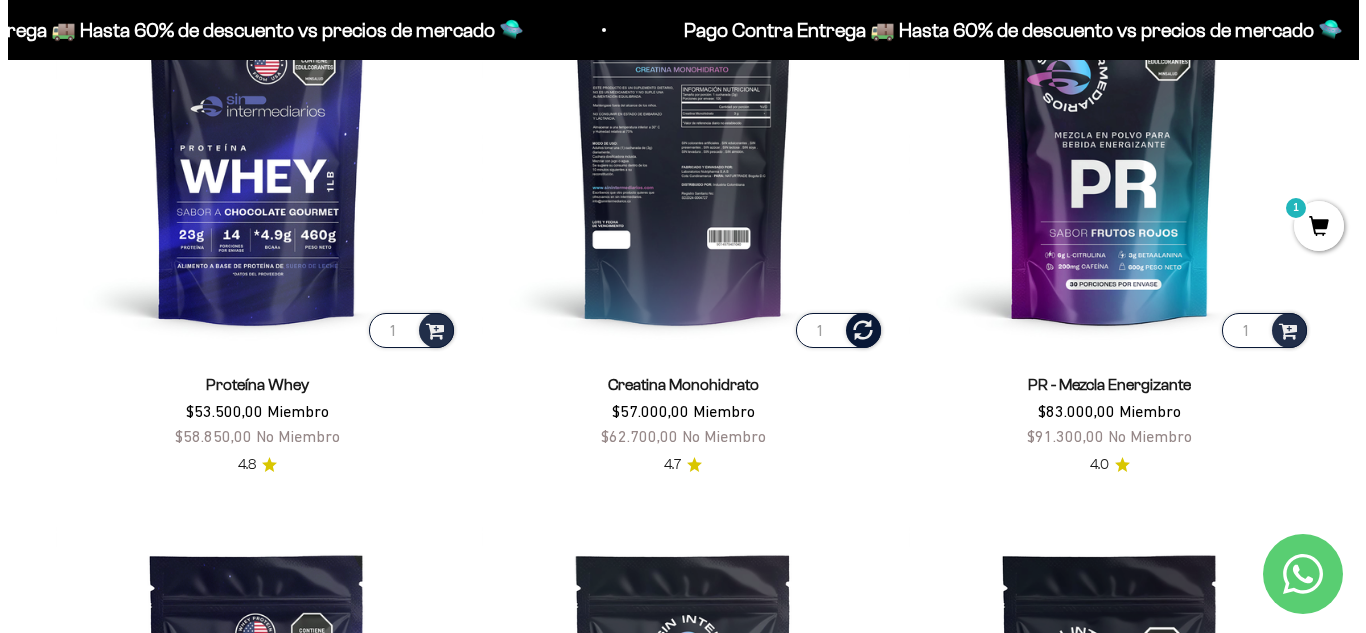 scroll, scrollTop: 868, scrollLeft: 0, axis: vertical 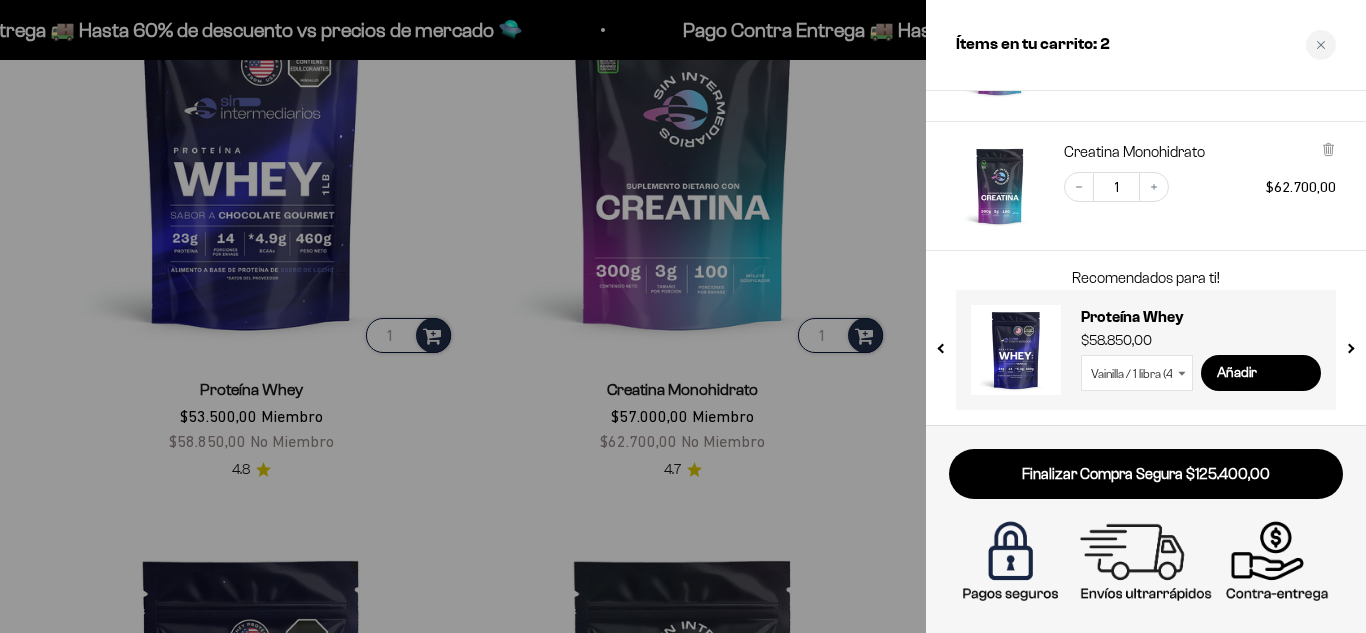 click at bounding box center (683, 316) 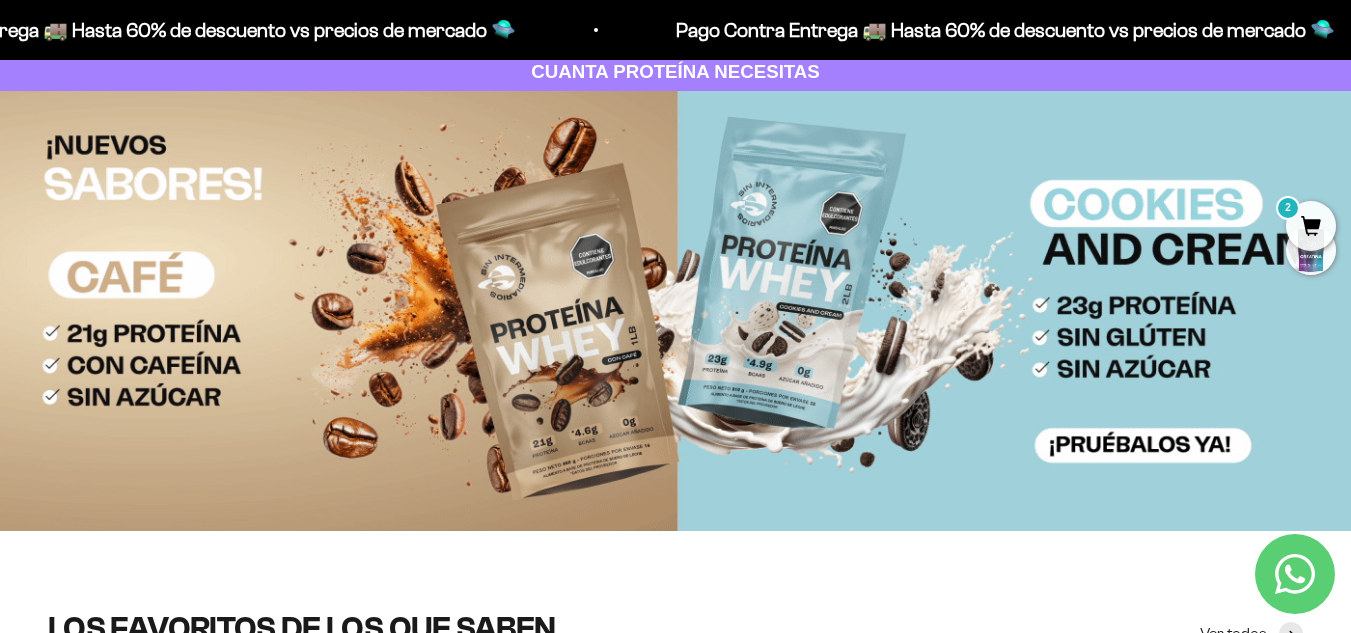 scroll, scrollTop: 0, scrollLeft: 0, axis: both 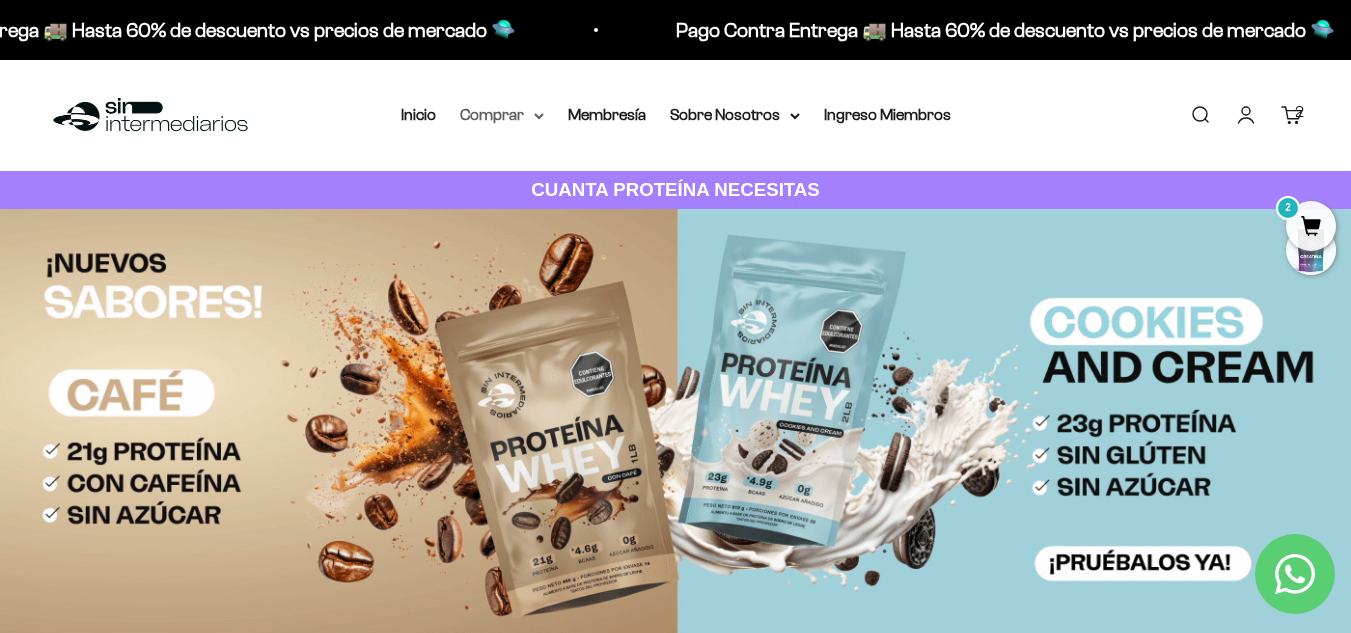 click on "Comprar" at bounding box center [502, 115] 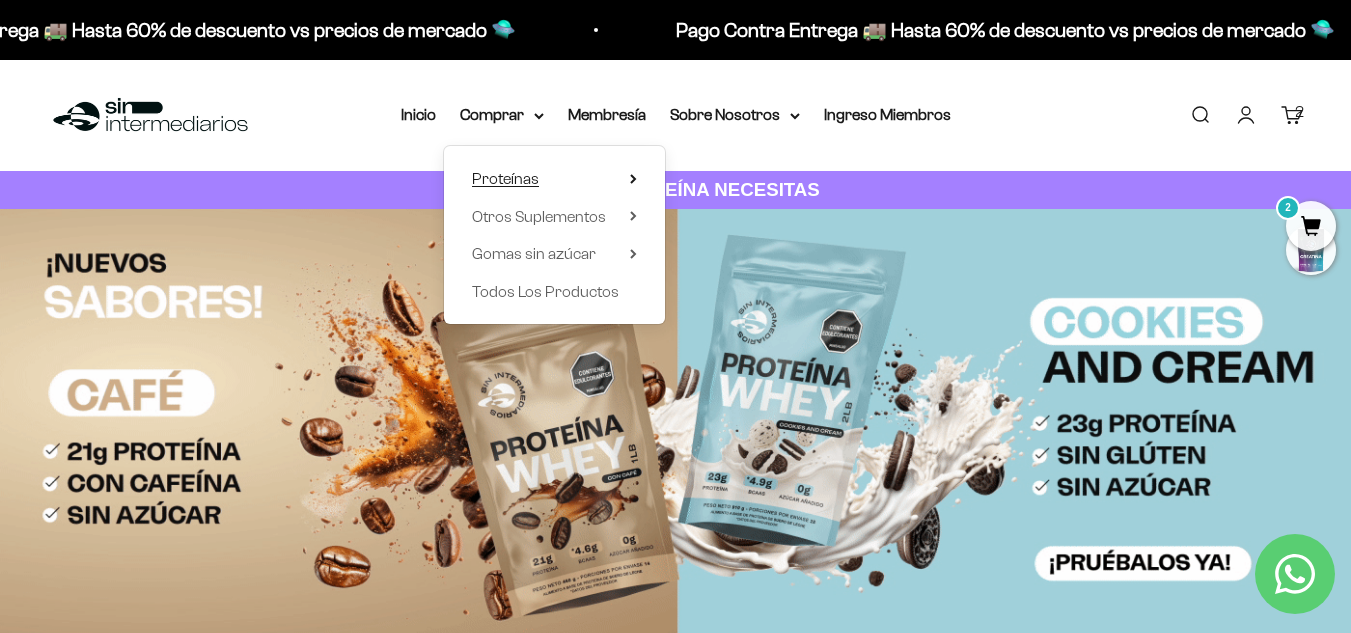 click on "Proteínas" at bounding box center [505, 178] 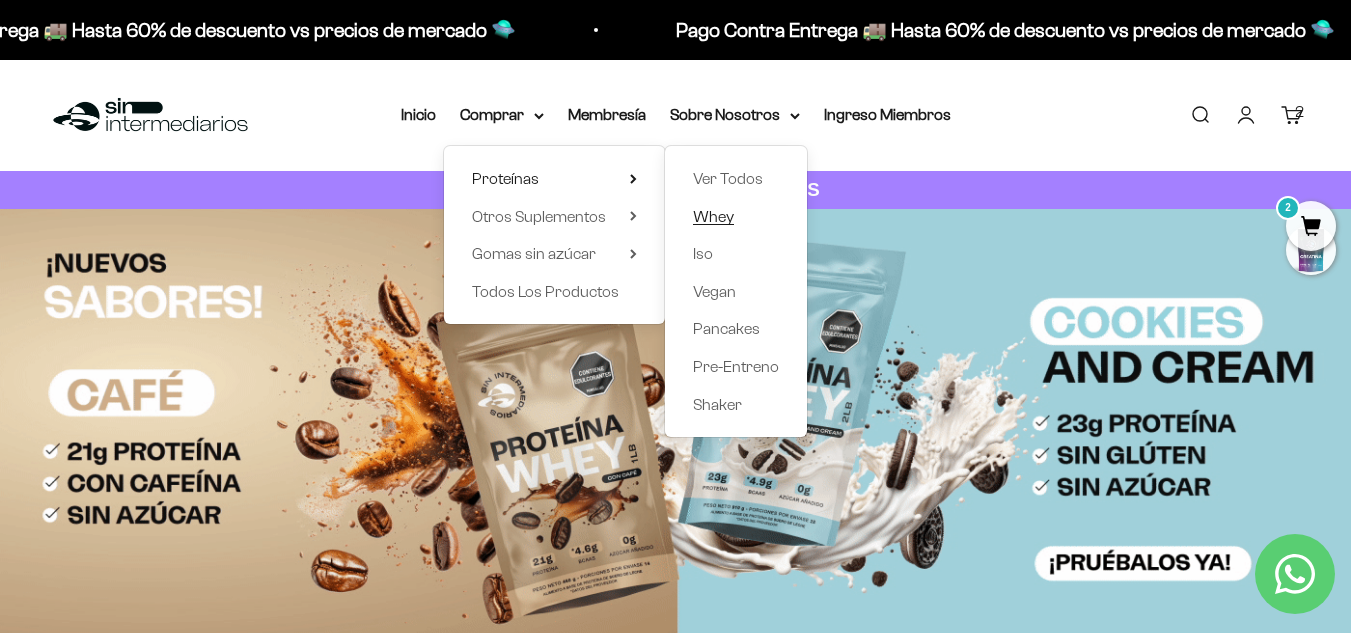 click on "Whey" at bounding box center [713, 216] 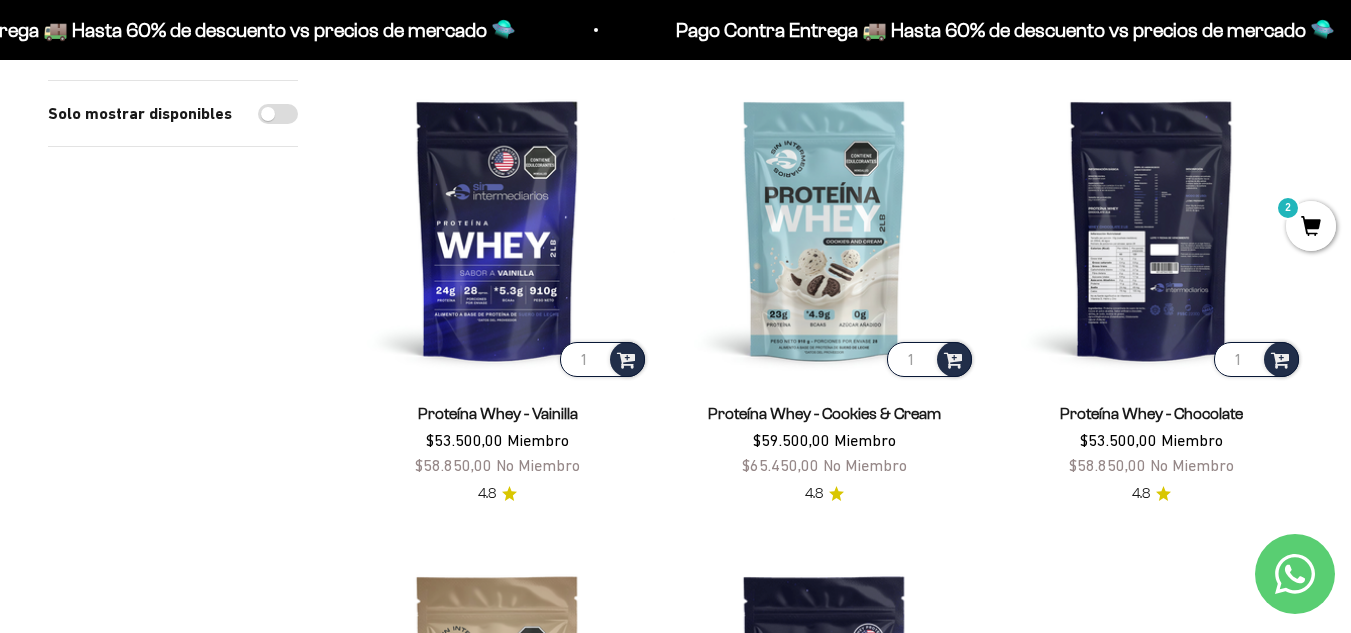 scroll, scrollTop: 238, scrollLeft: 0, axis: vertical 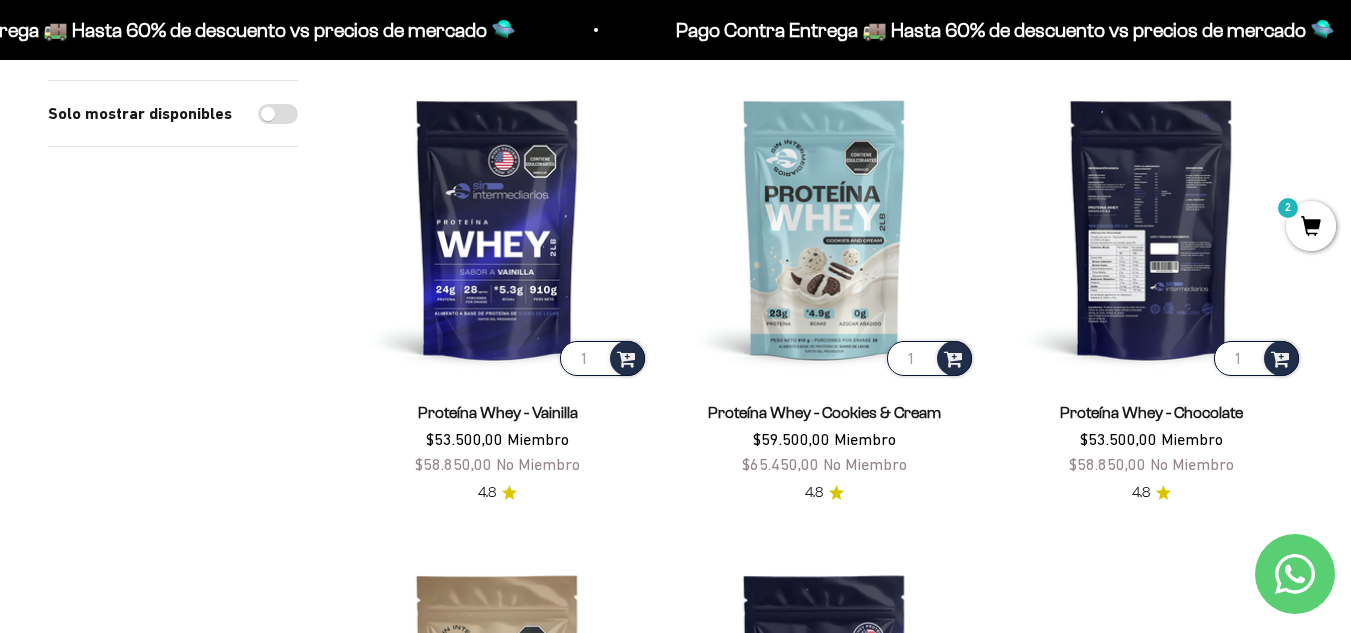 click at bounding box center [1151, 228] 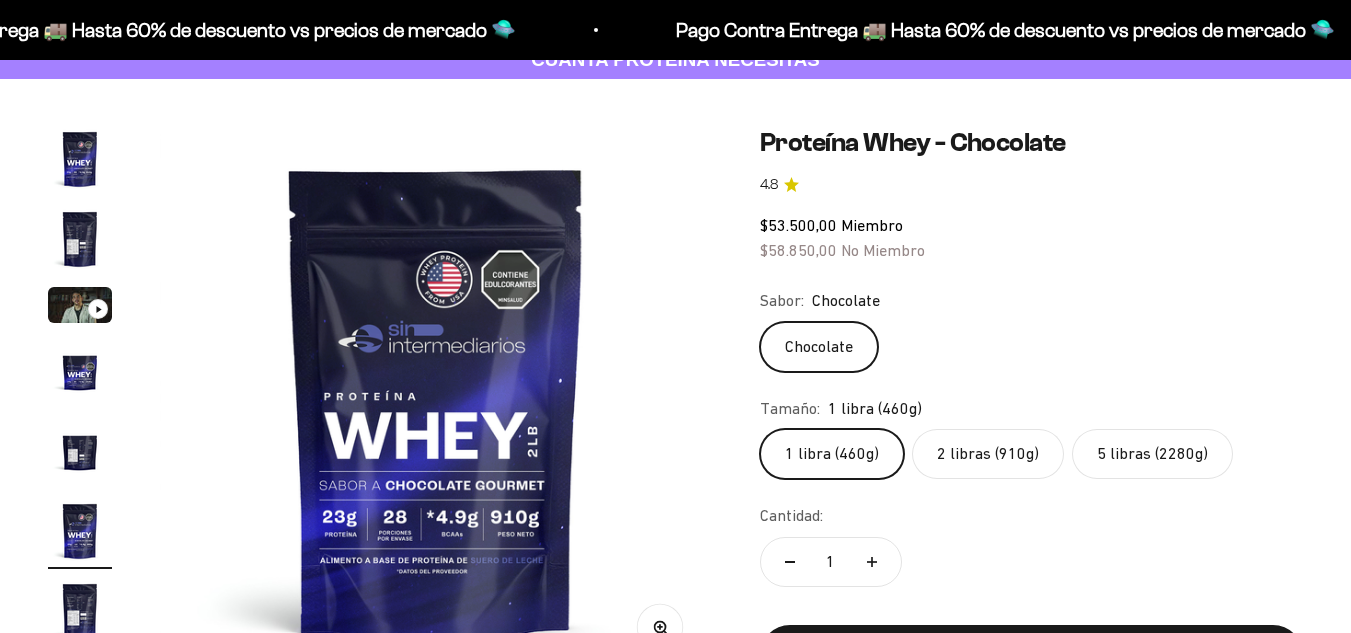 scroll, scrollTop: 130, scrollLeft: 0, axis: vertical 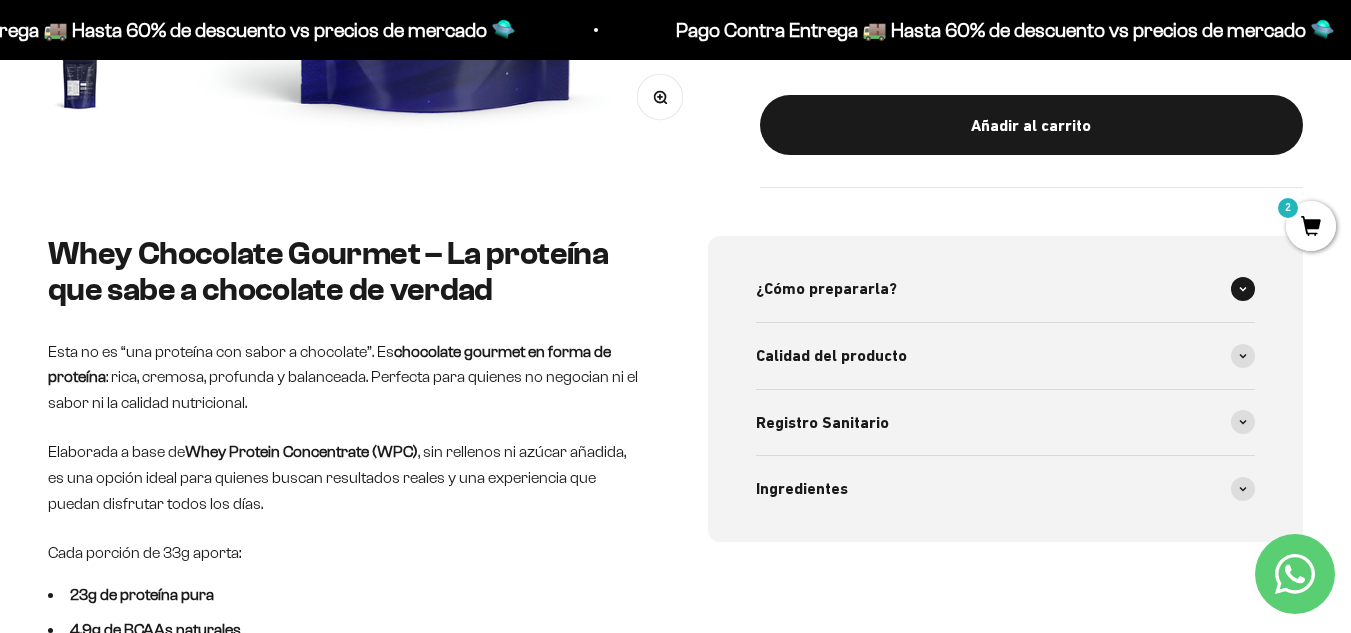 click at bounding box center [1243, 289] 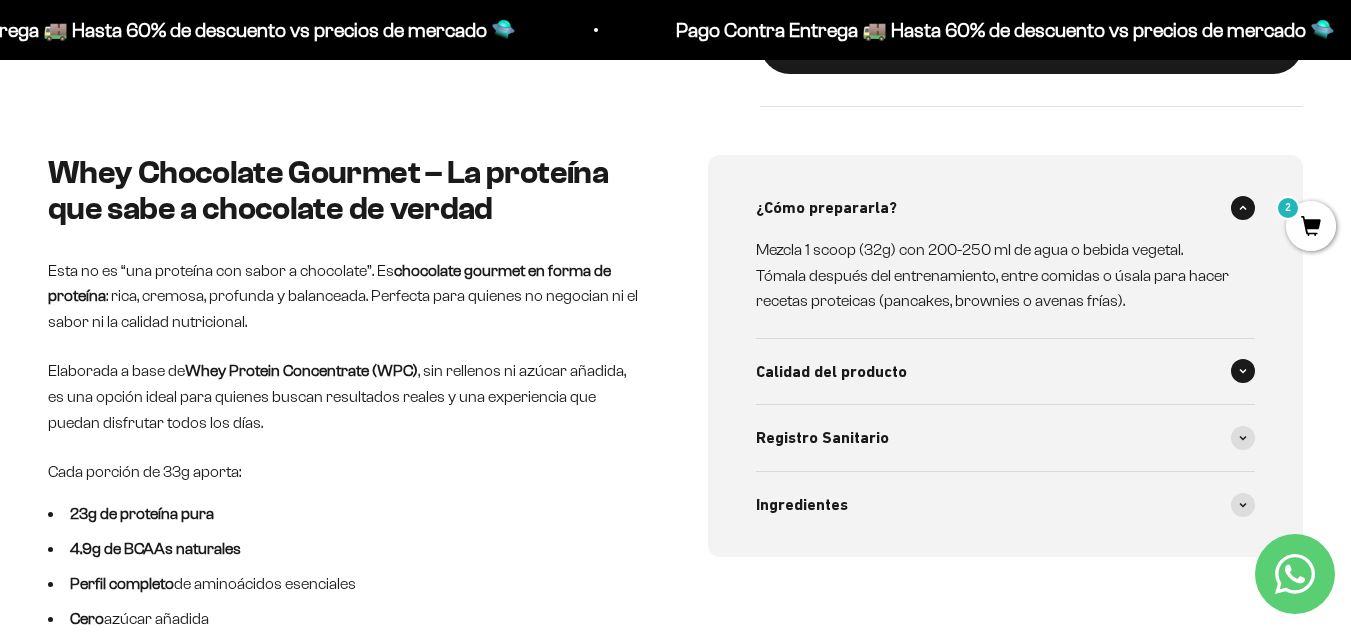 scroll, scrollTop: 742, scrollLeft: 0, axis: vertical 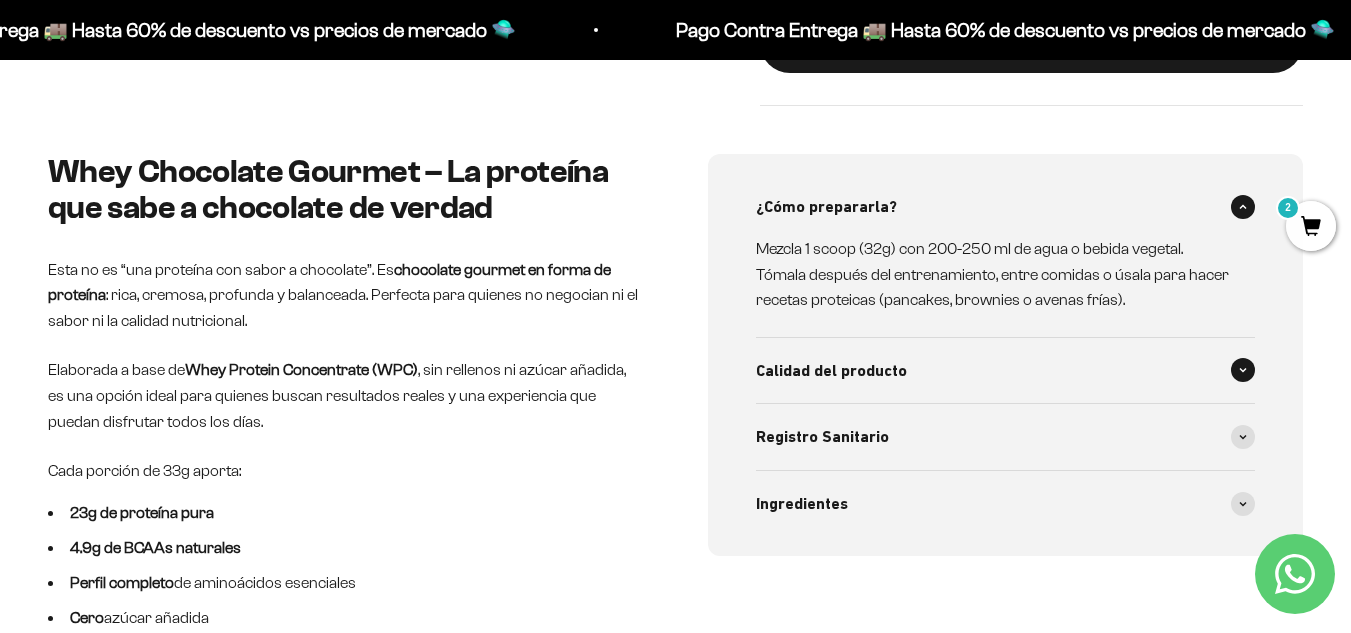 click 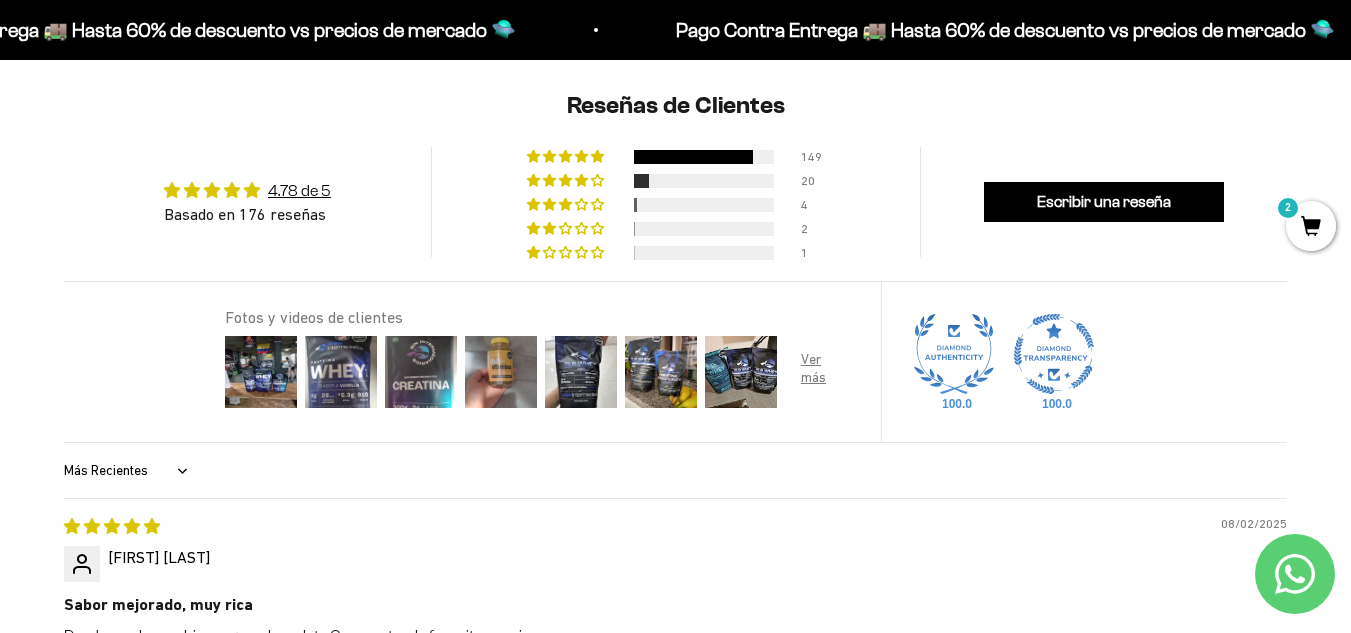 scroll, scrollTop: 1902, scrollLeft: 0, axis: vertical 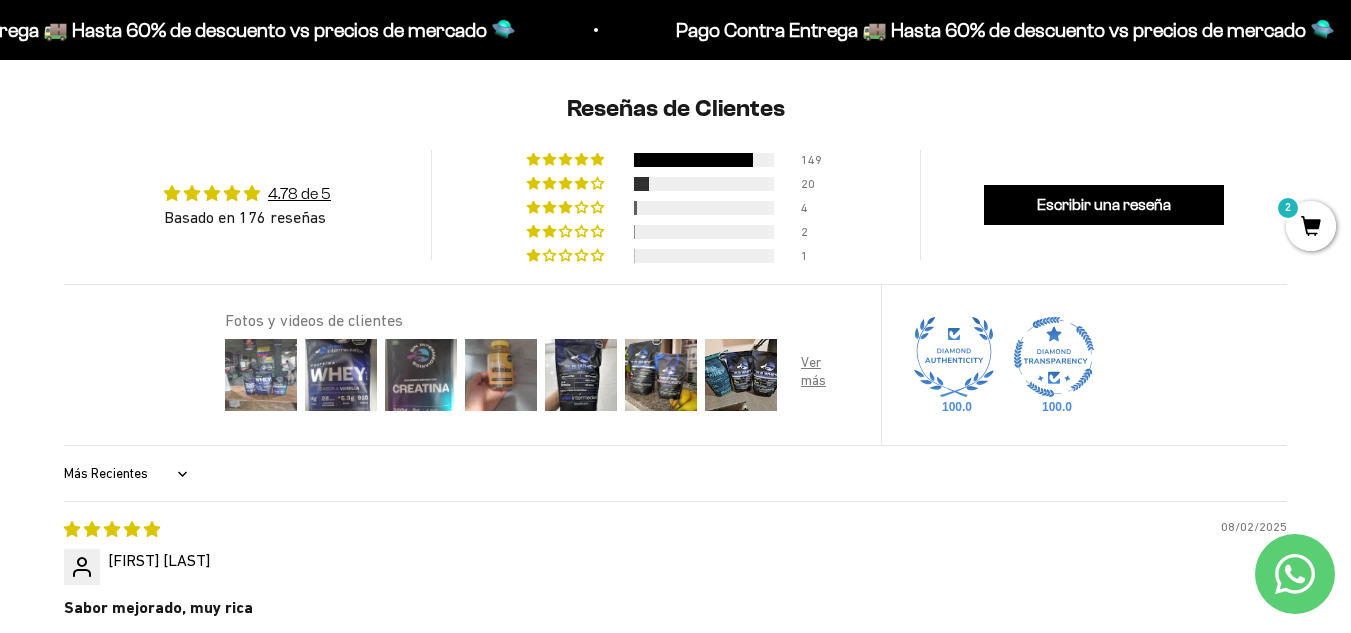 click at bounding box center (261, 375) 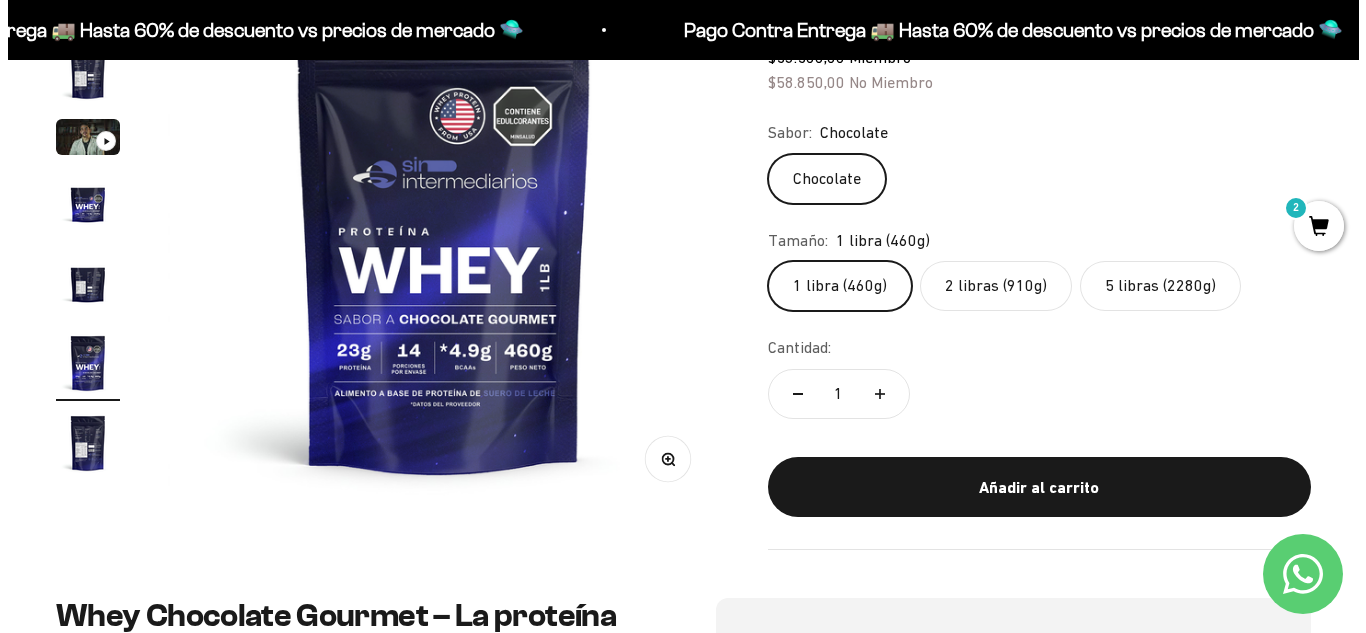 scroll, scrollTop: 299, scrollLeft: 0, axis: vertical 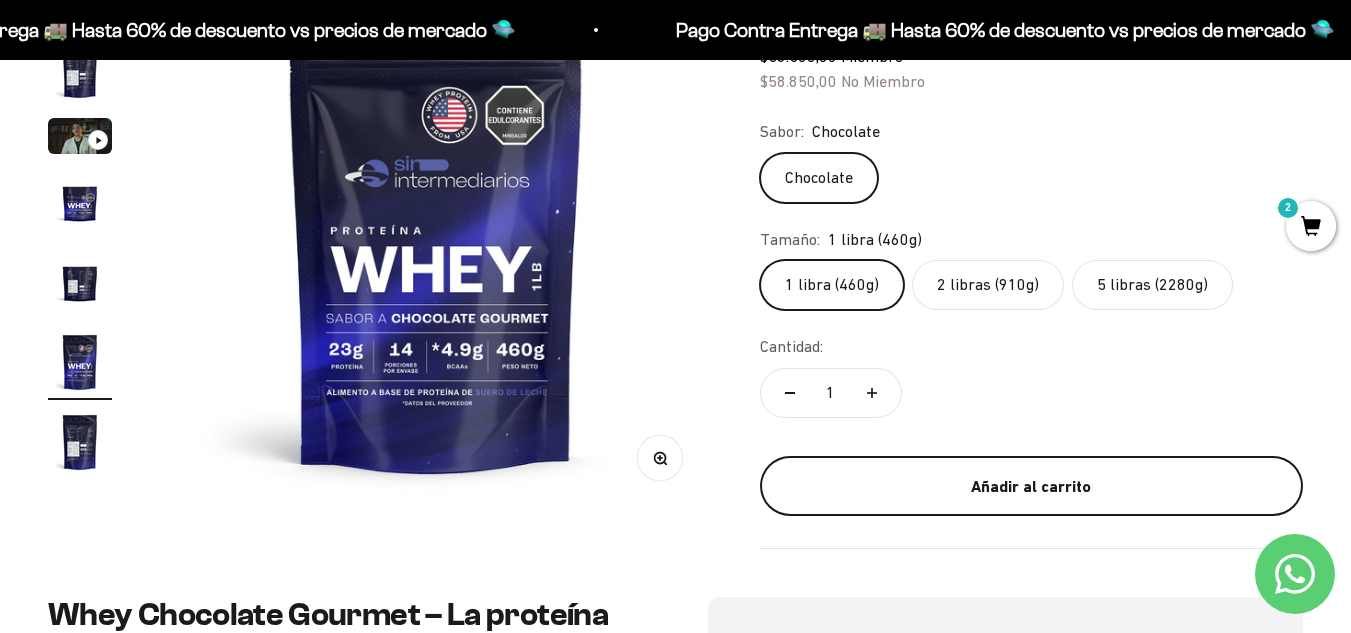 click on "Añadir al carrito" at bounding box center [1031, 487] 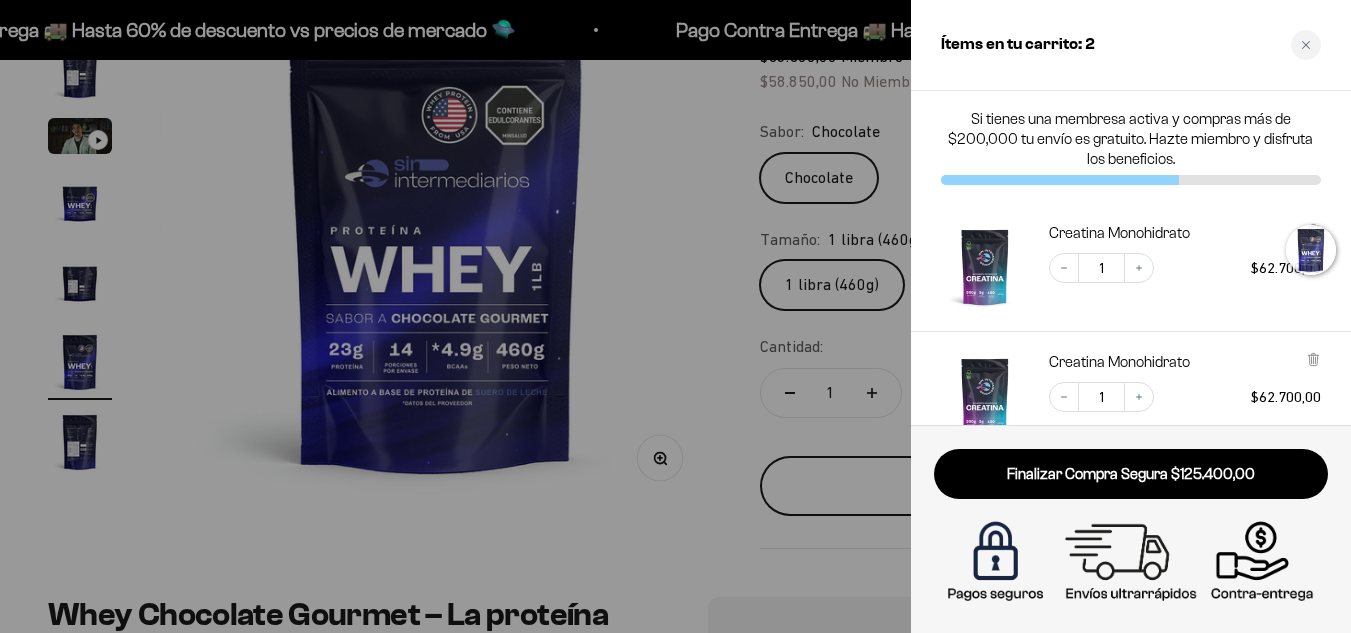scroll, scrollTop: 0, scrollLeft: 2860, axis: horizontal 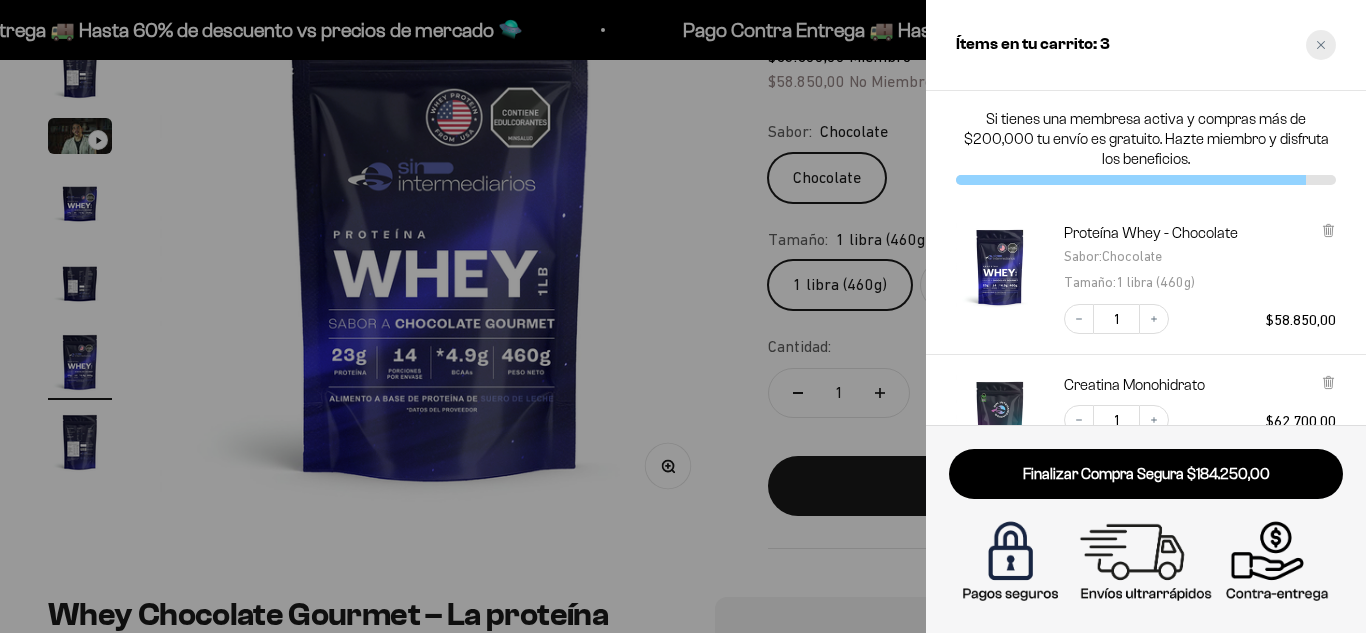 click at bounding box center [1321, 45] 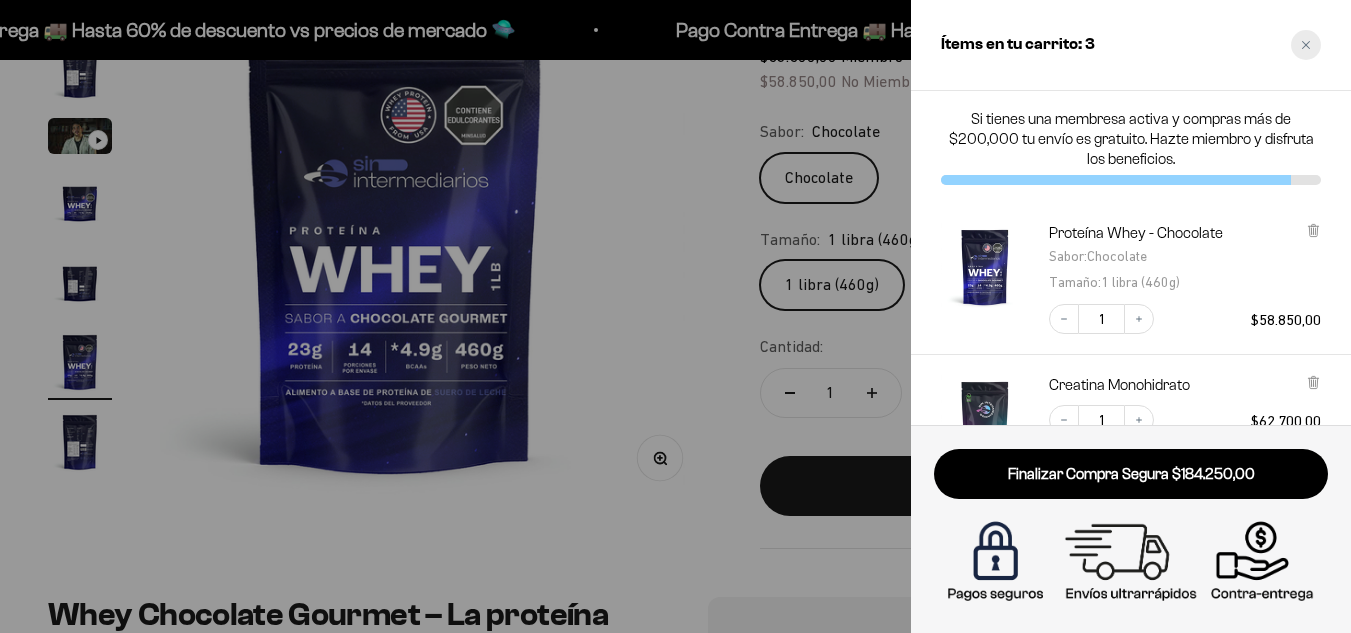 scroll, scrollTop: 0, scrollLeft: 2819, axis: horizontal 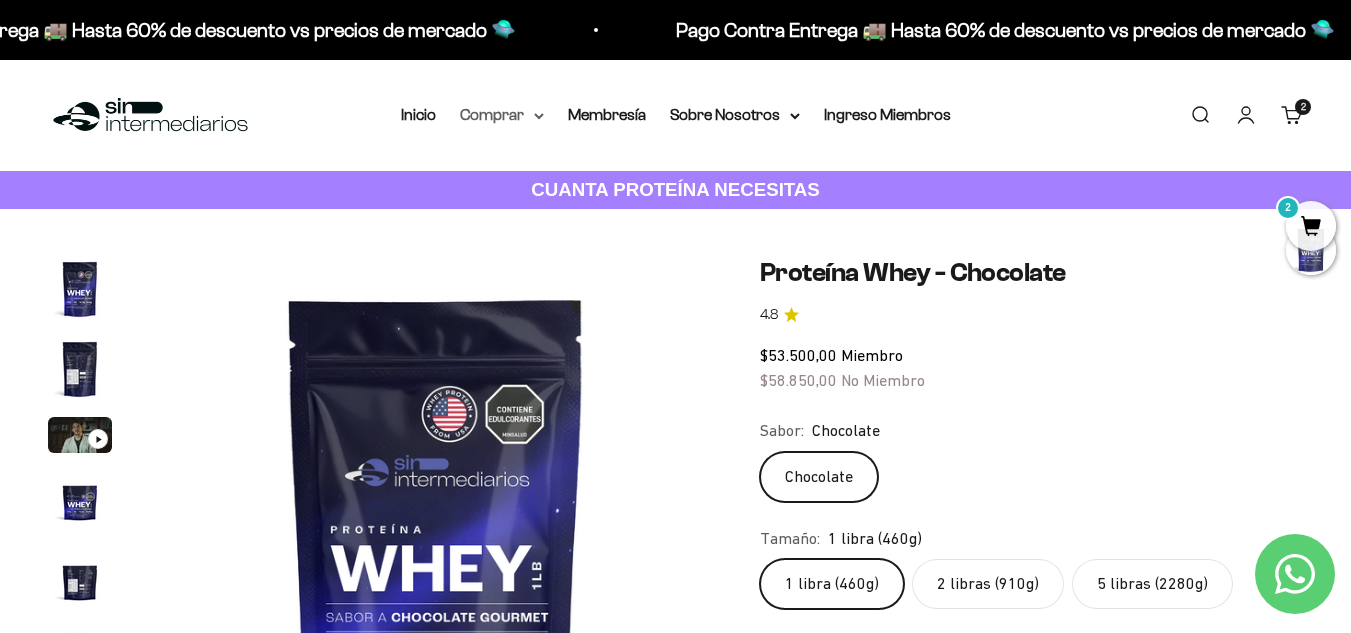 click on "Comprar" at bounding box center (502, 115) 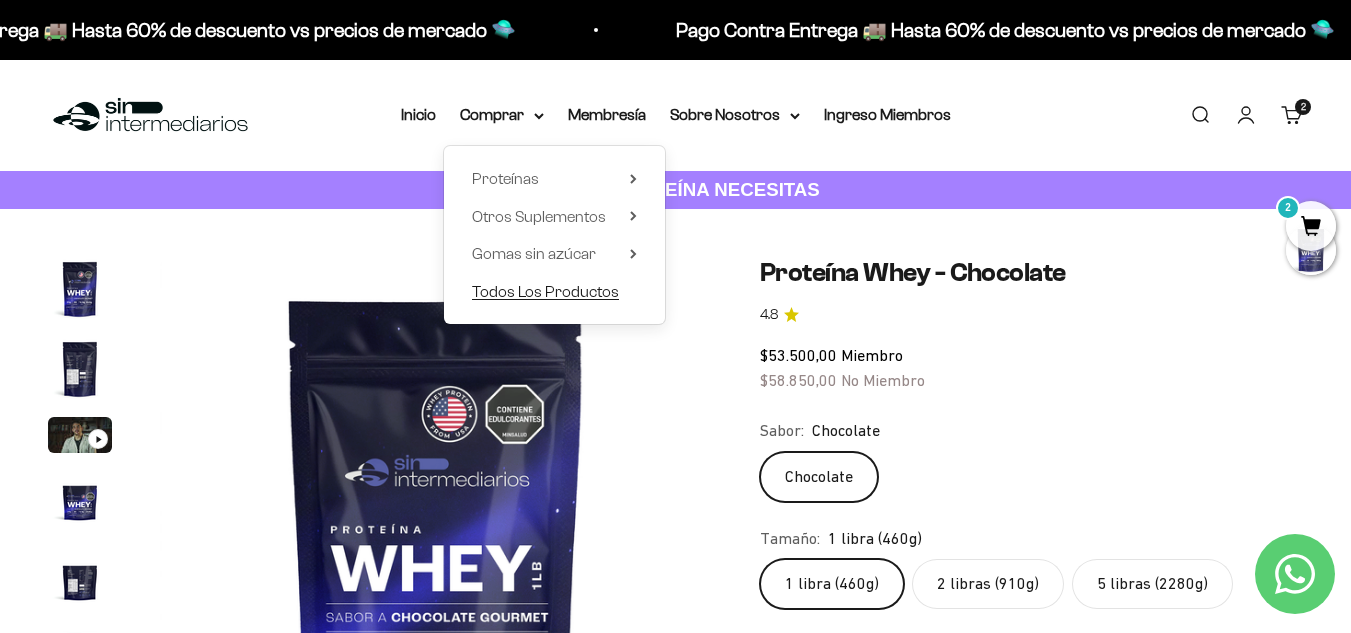 click on "Todos Los Productos" at bounding box center [545, 291] 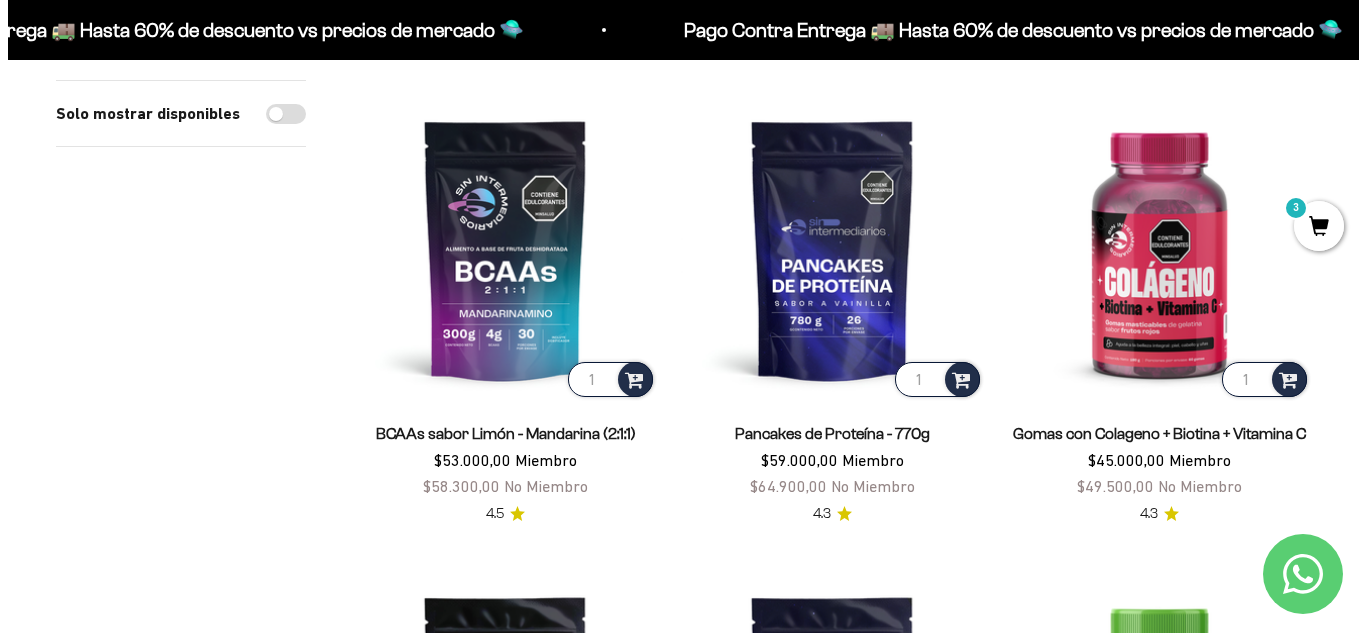 scroll, scrollTop: 1090, scrollLeft: 0, axis: vertical 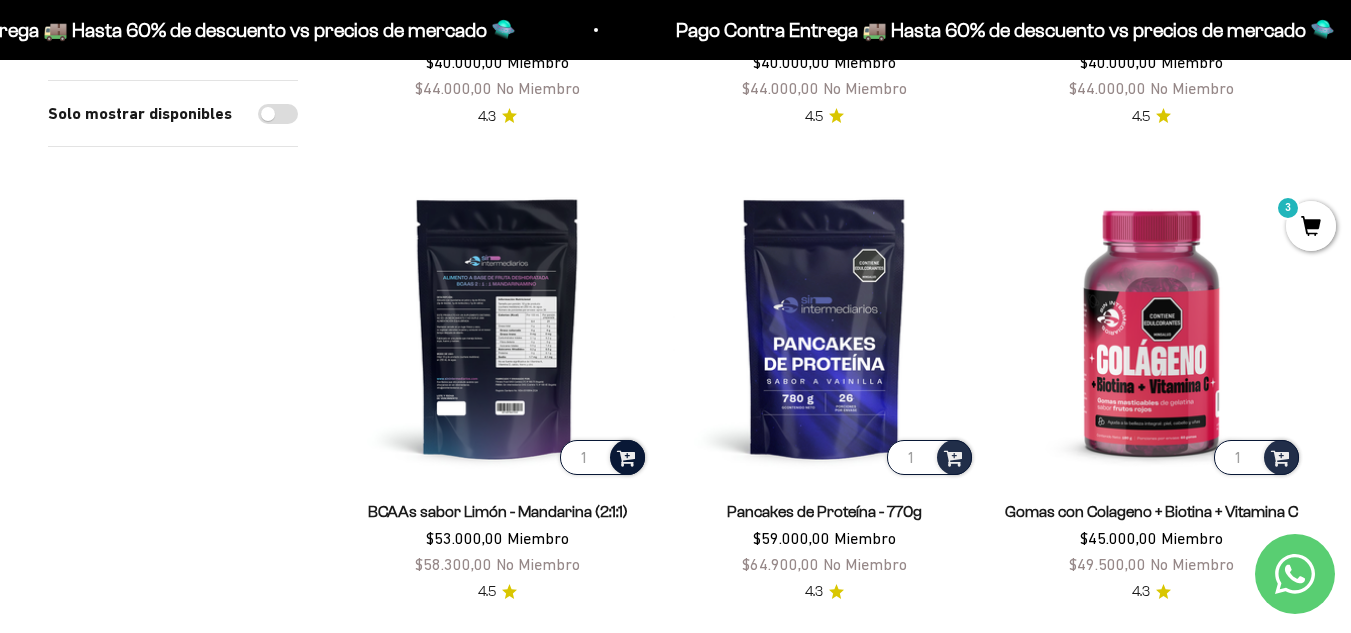click at bounding box center (627, 457) 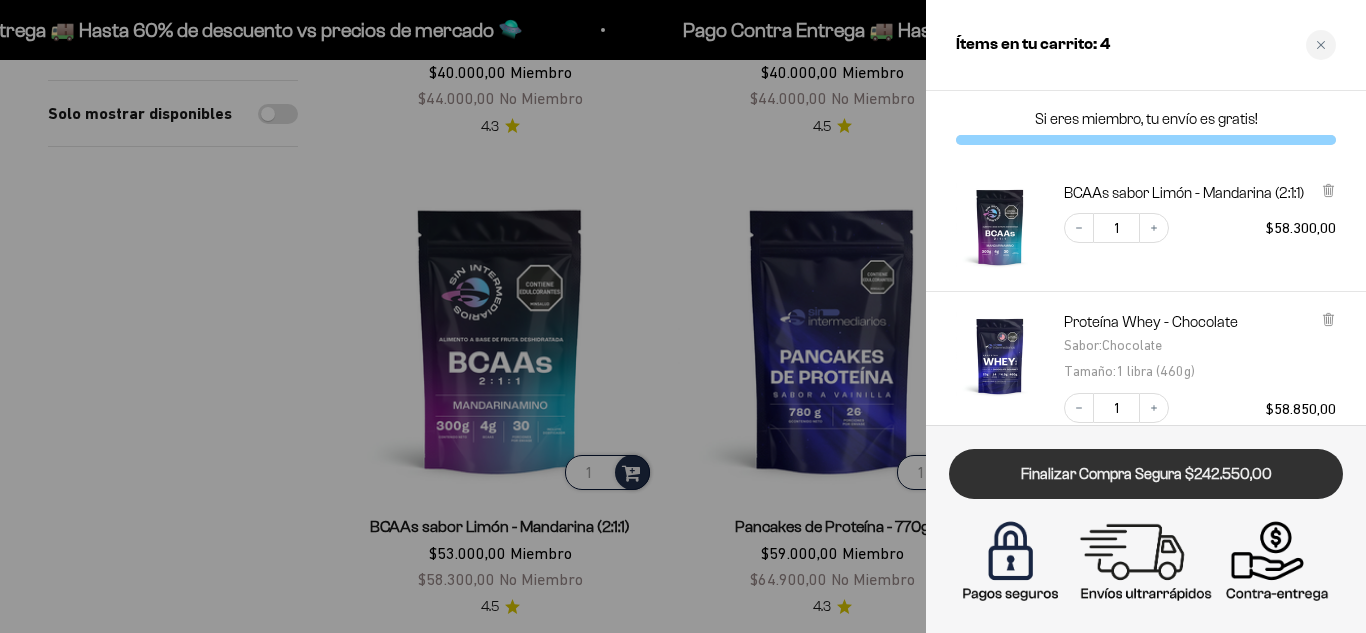click on "Finalizar Compra Segura $242.550,00" at bounding box center [1146, 474] 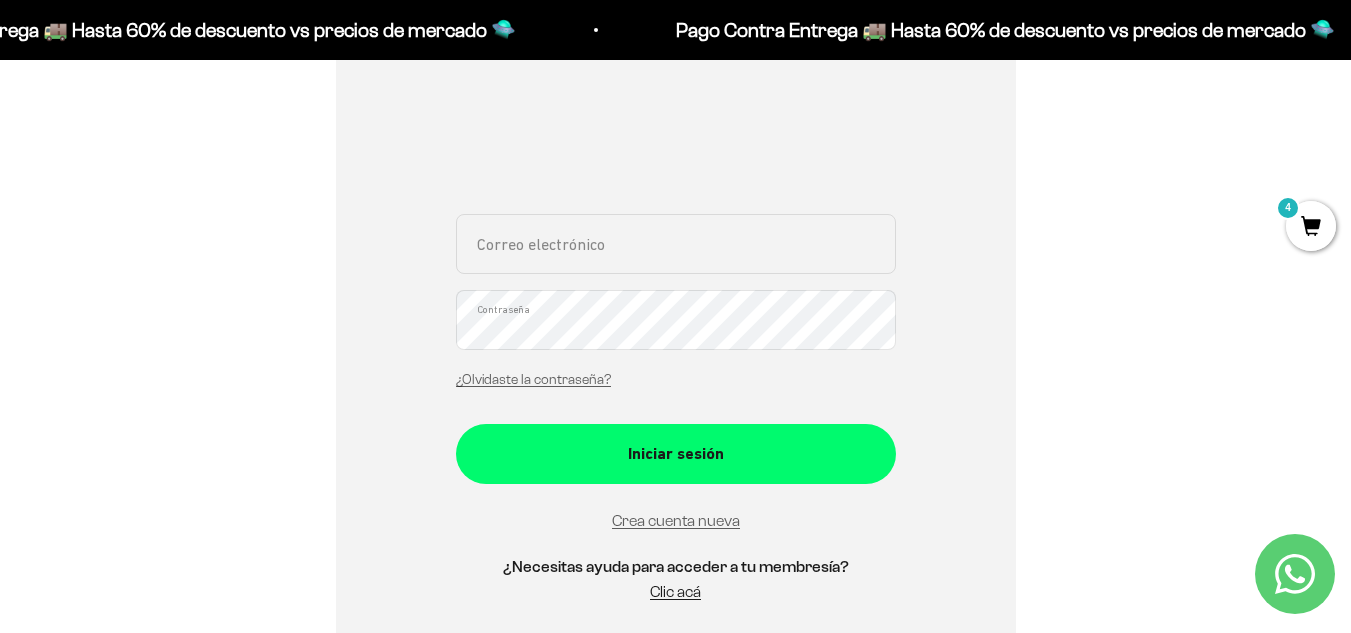 scroll, scrollTop: 341, scrollLeft: 0, axis: vertical 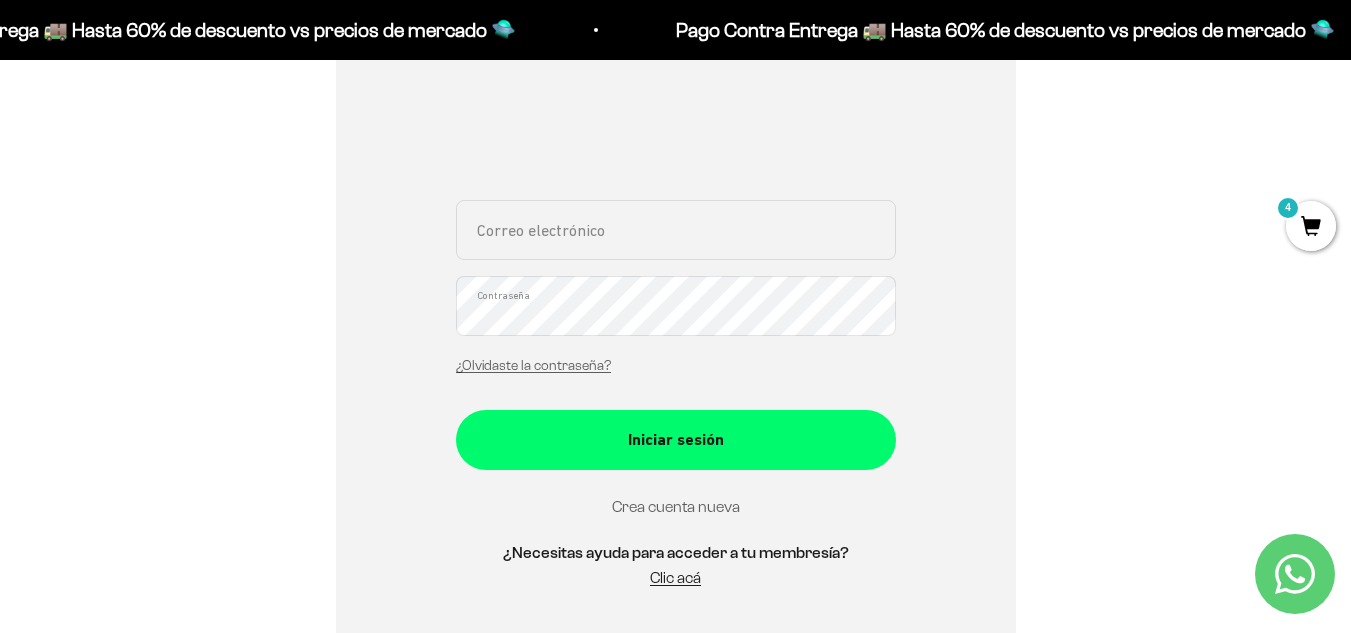 click on "Crea cuenta nueva" at bounding box center (676, 506) 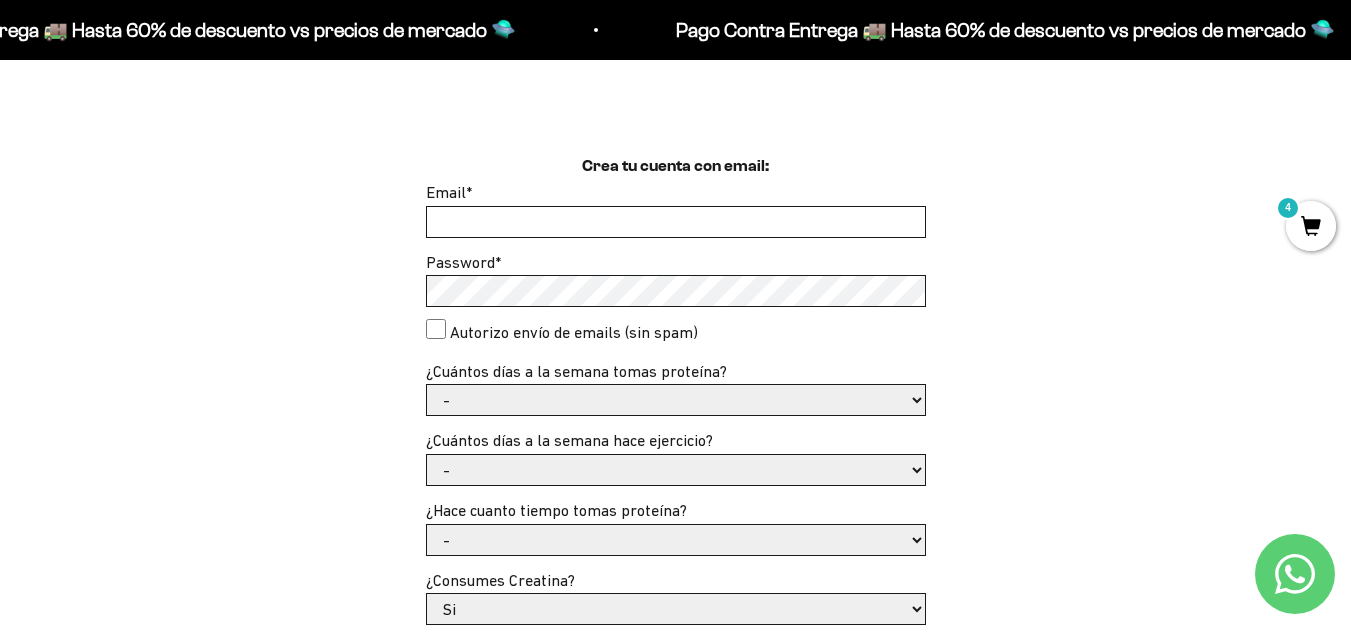 scroll, scrollTop: 477, scrollLeft: 0, axis: vertical 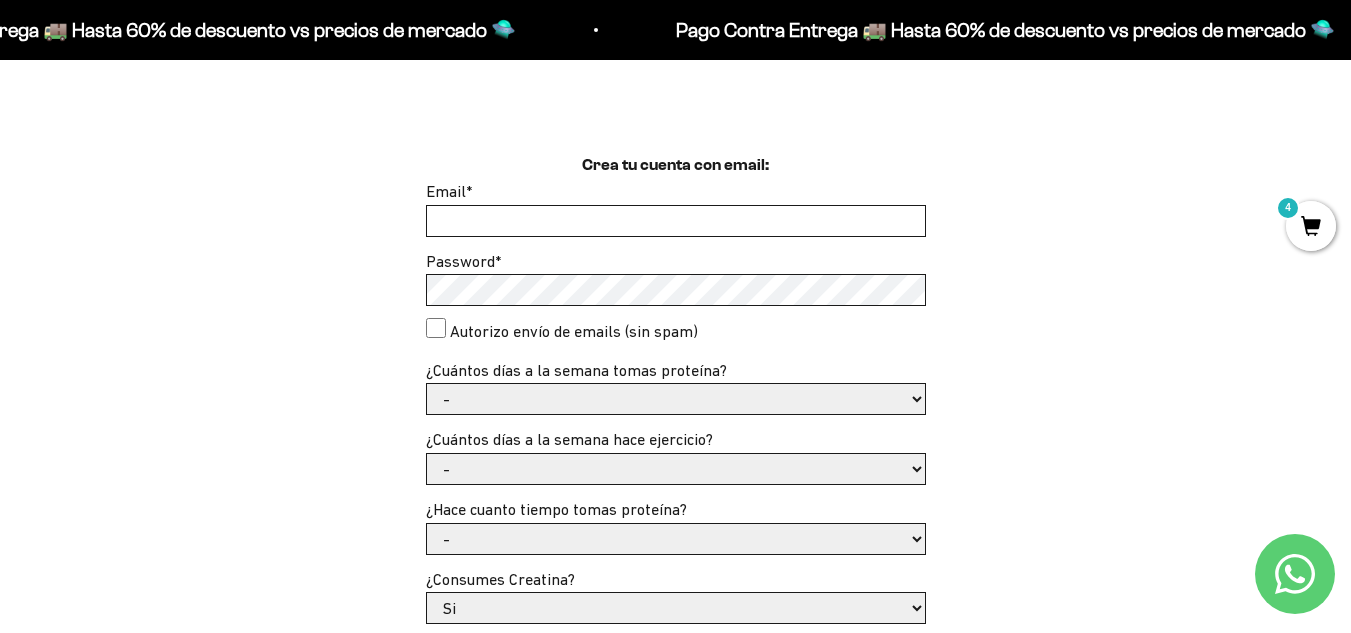 click on "Email
*" at bounding box center (676, 221) 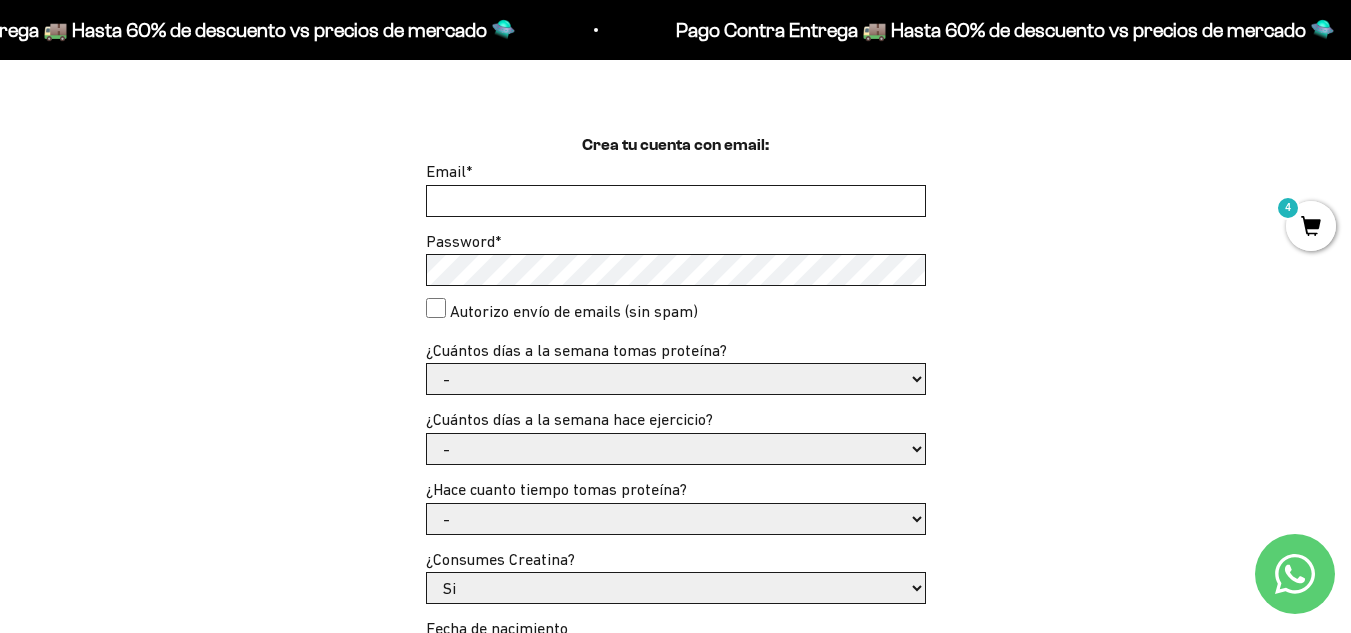 scroll, scrollTop: 496, scrollLeft: 0, axis: vertical 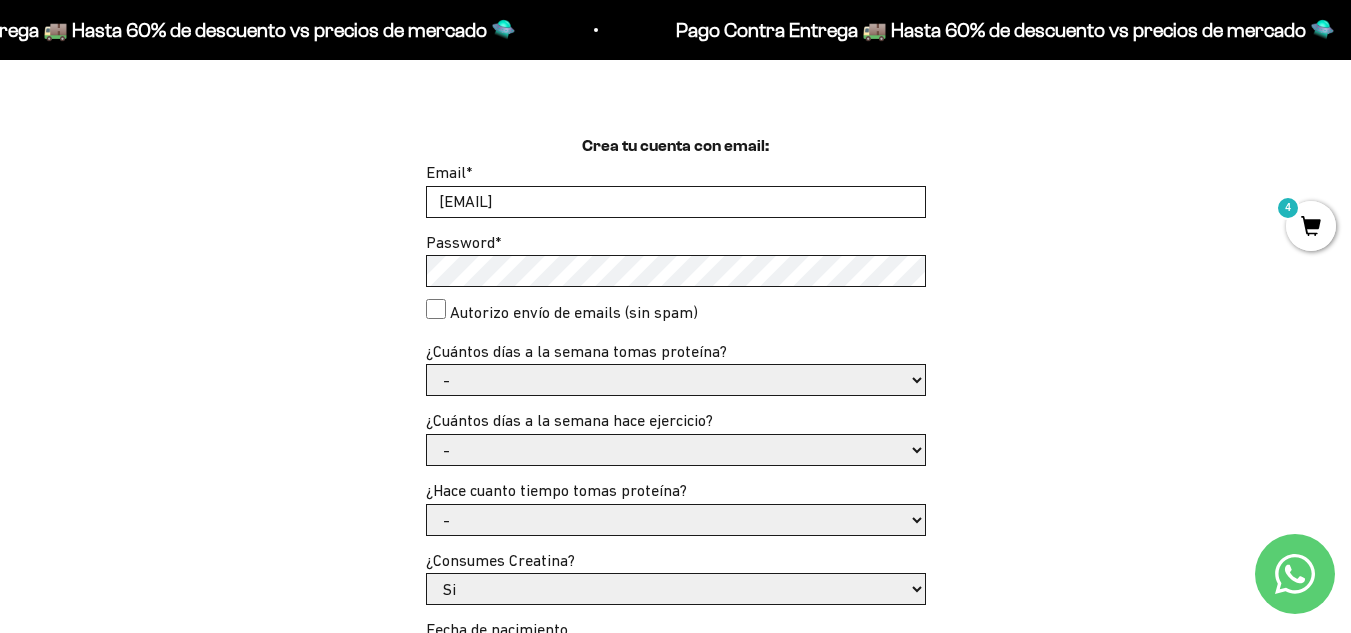 type on "[EMAIL]" 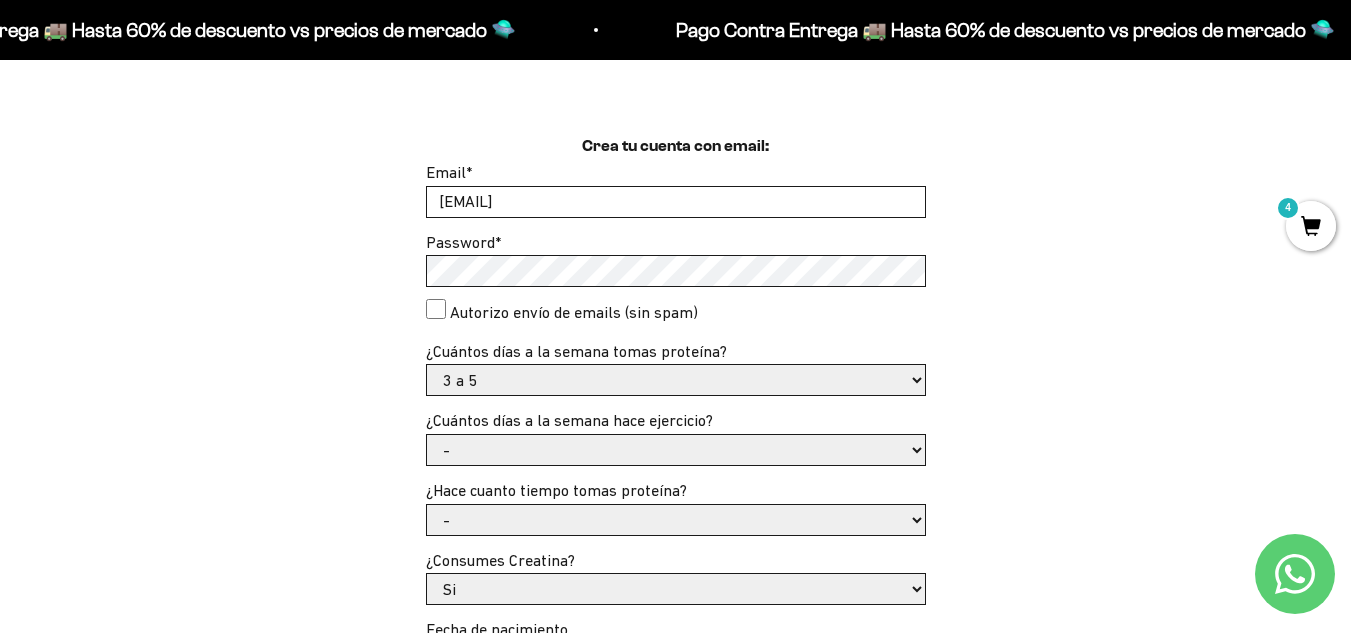 click on "-
1 o 2
3 a 5
6 o 7" at bounding box center [676, 380] 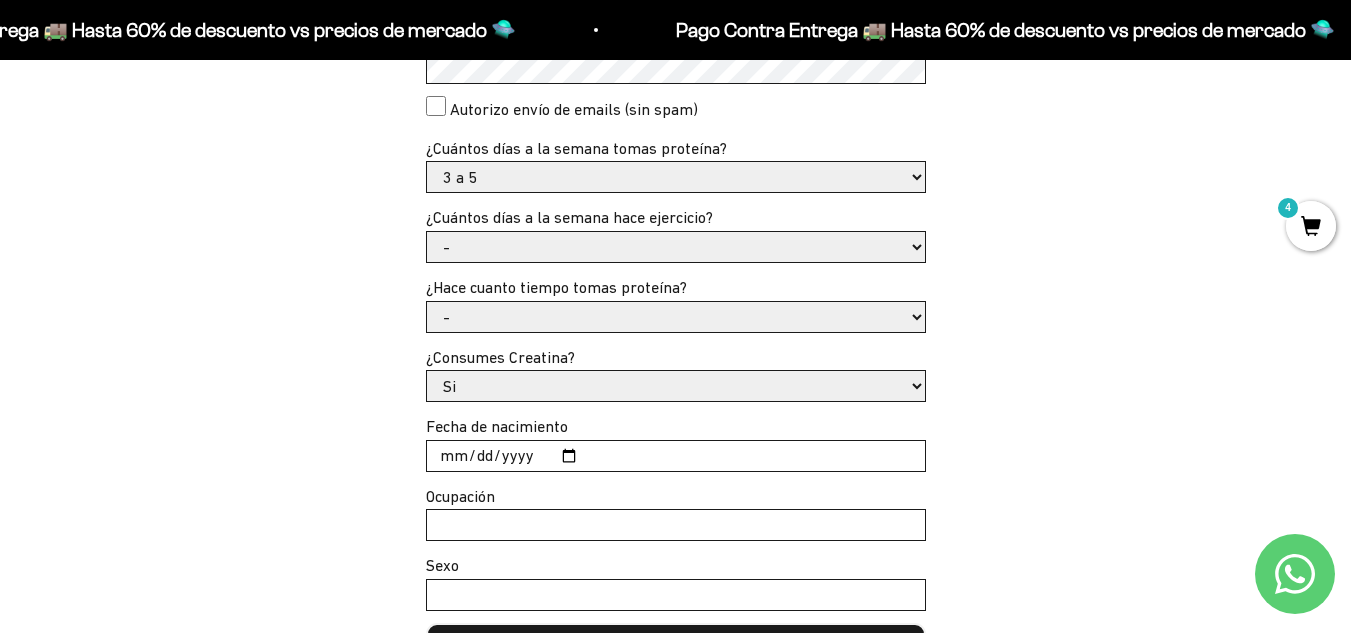 scroll, scrollTop: 700, scrollLeft: 0, axis: vertical 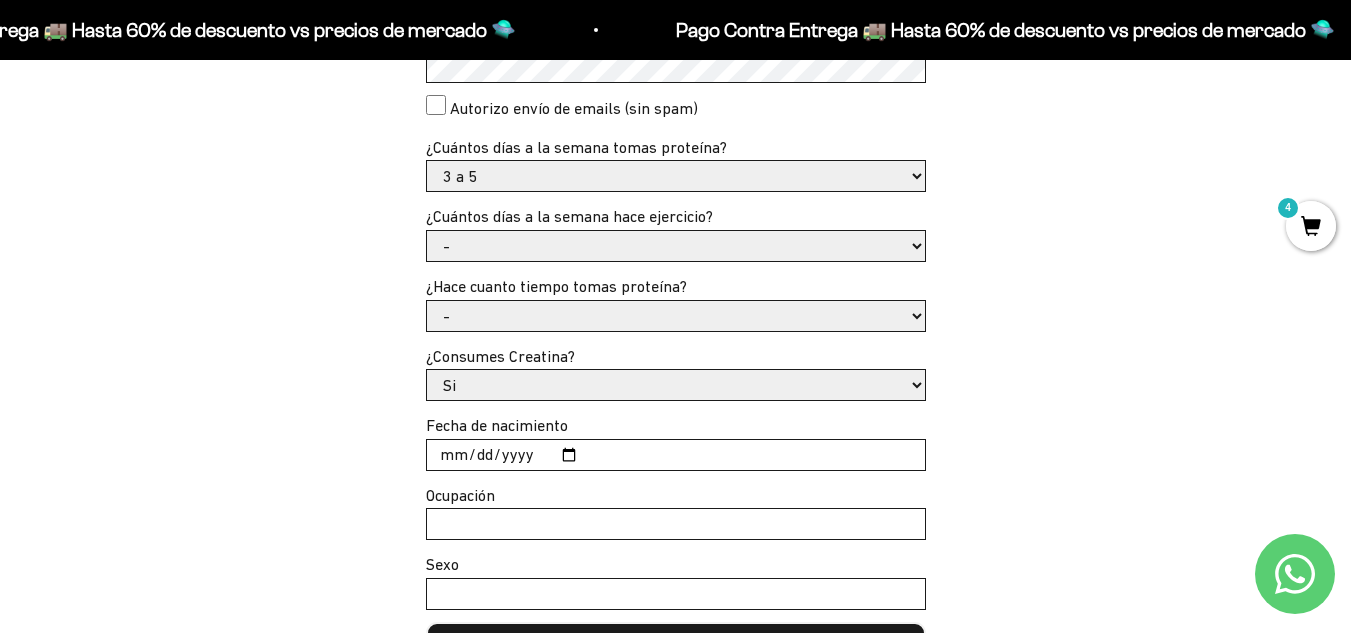 click on "-
No hago
1 a 2 días
3 a 5 días
6 o 7 días" at bounding box center (676, 246) 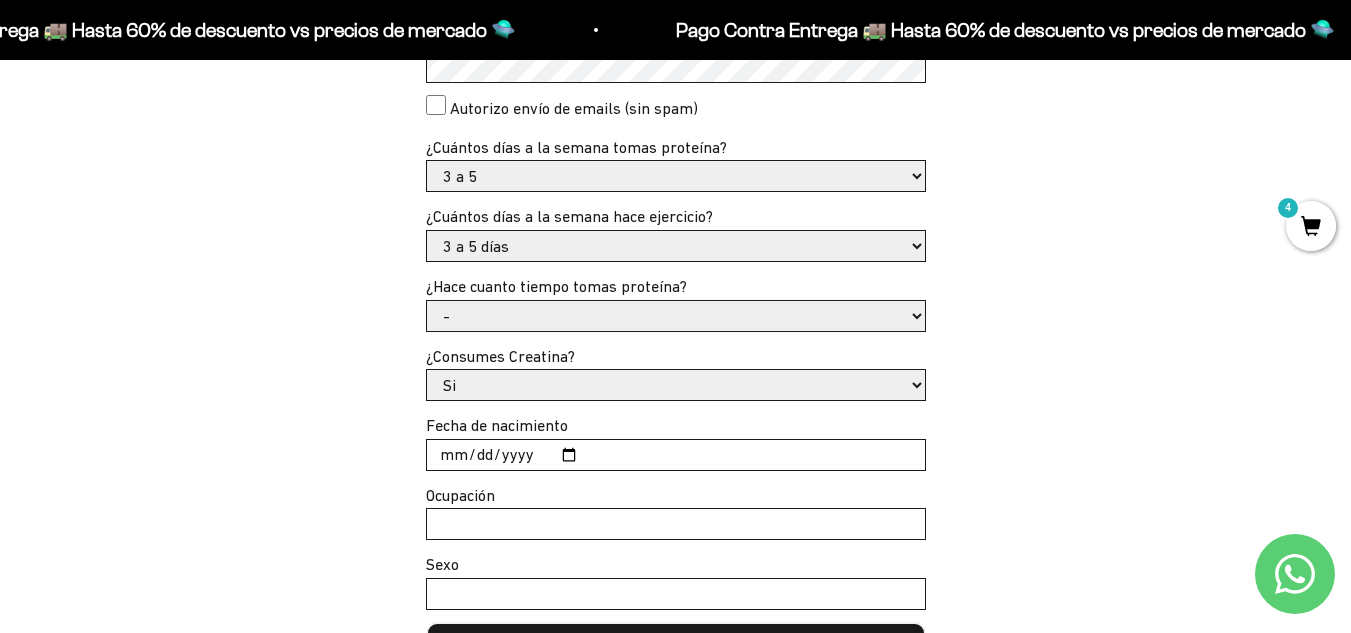 click on "-
No hago
1 a 2 días
3 a 5 días
6 o 7 días" at bounding box center [676, 246] 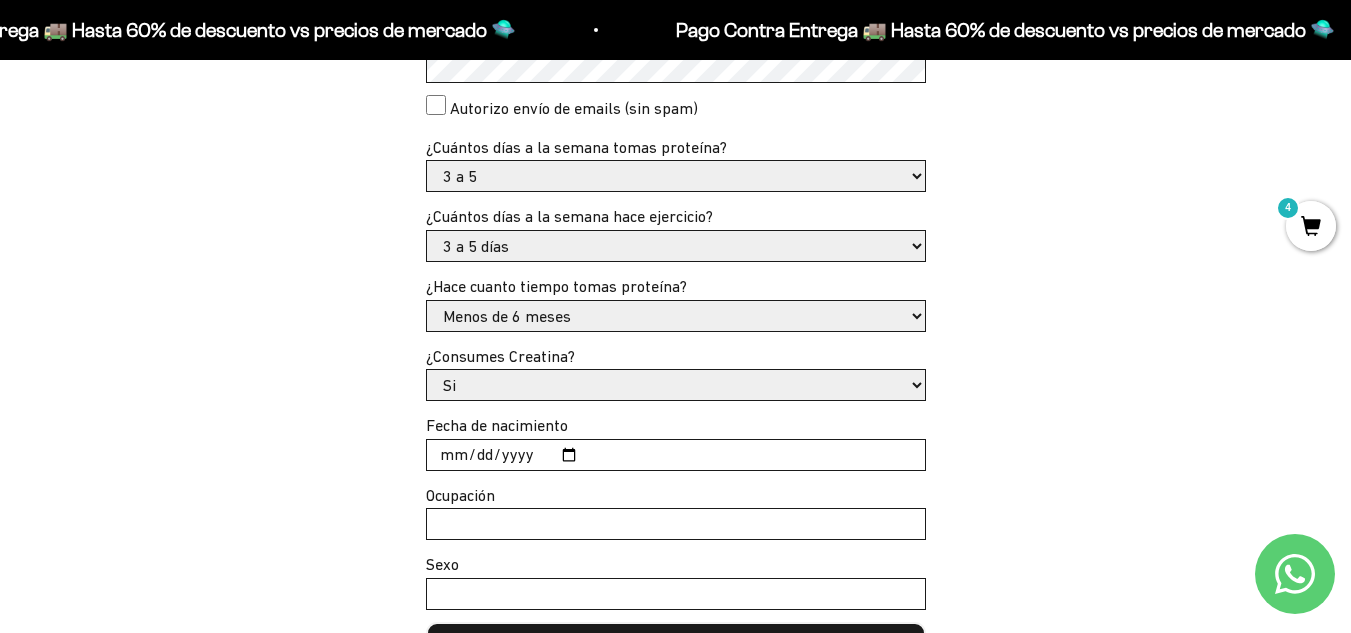 click on "-
Apenas estoy empezando
Menos de 6 meses
Más de 6 meses
Hace más de un año" at bounding box center [676, 316] 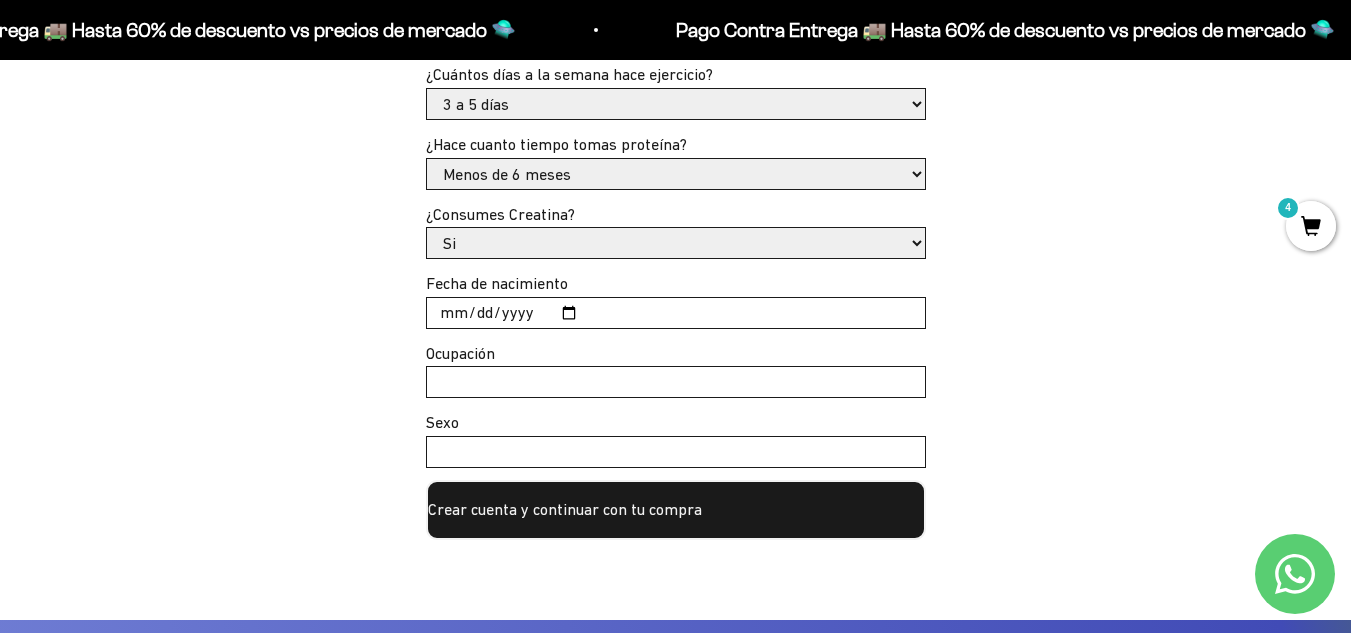scroll, scrollTop: 843, scrollLeft: 0, axis: vertical 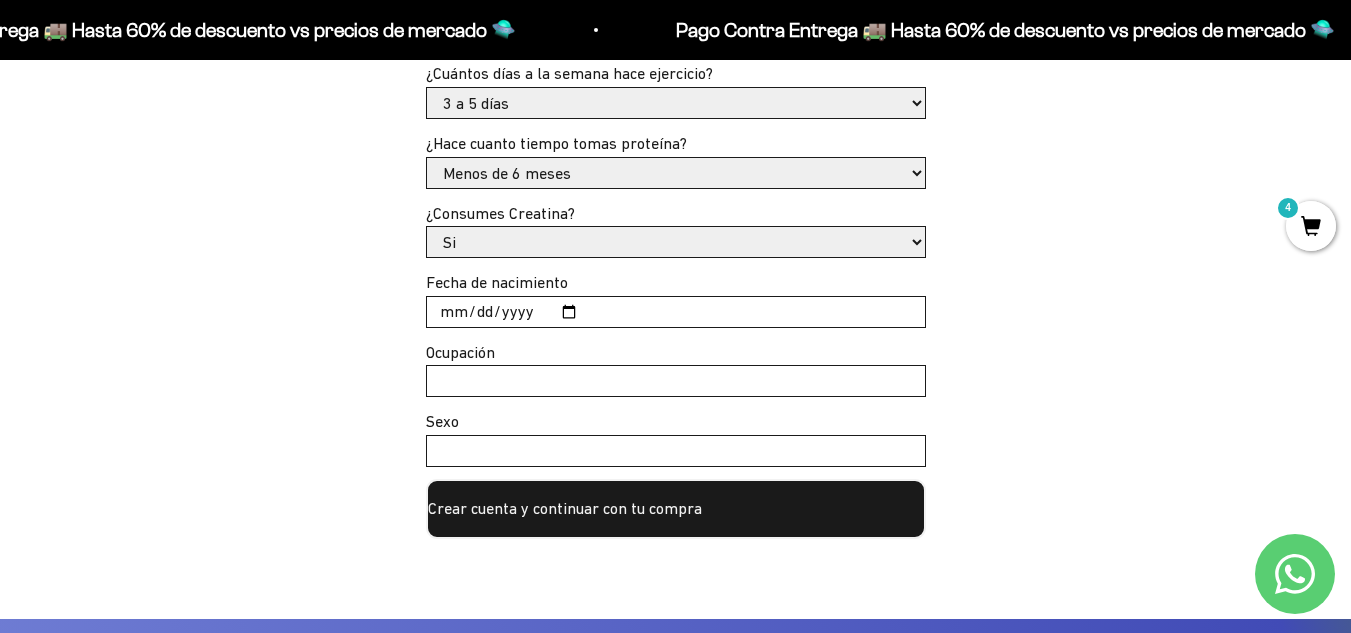 click on "Fecha de nacimiento" at bounding box center (676, 312) 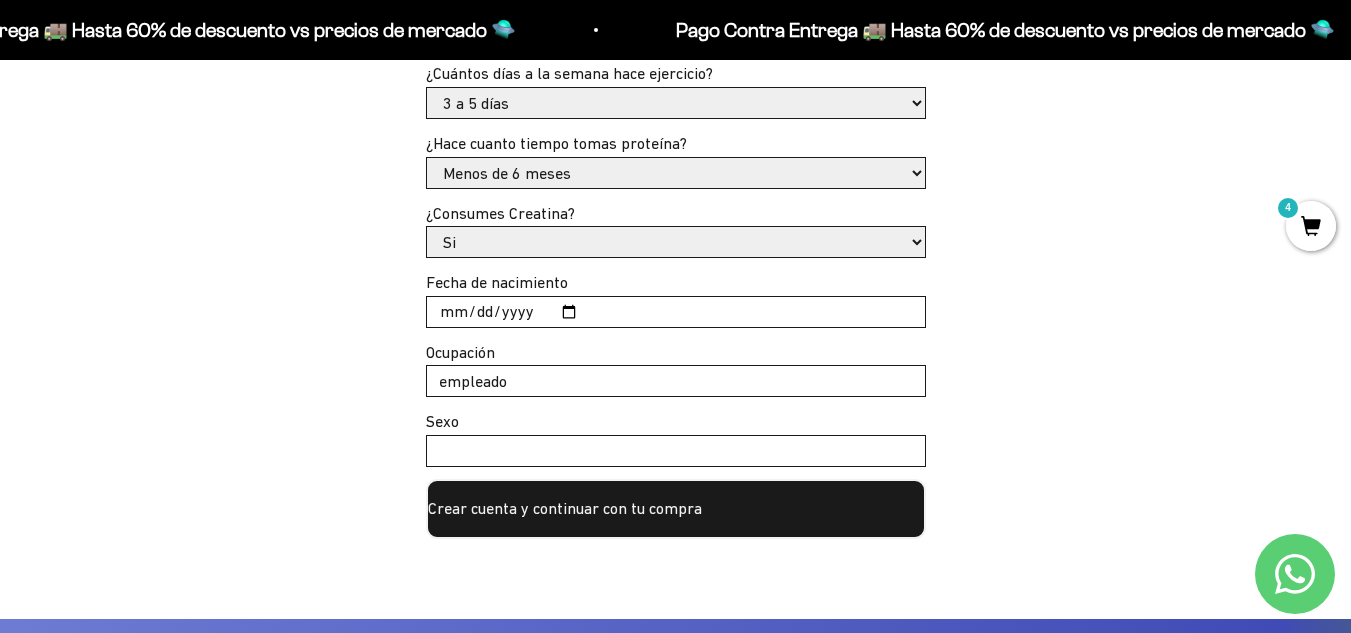 type on "empleado" 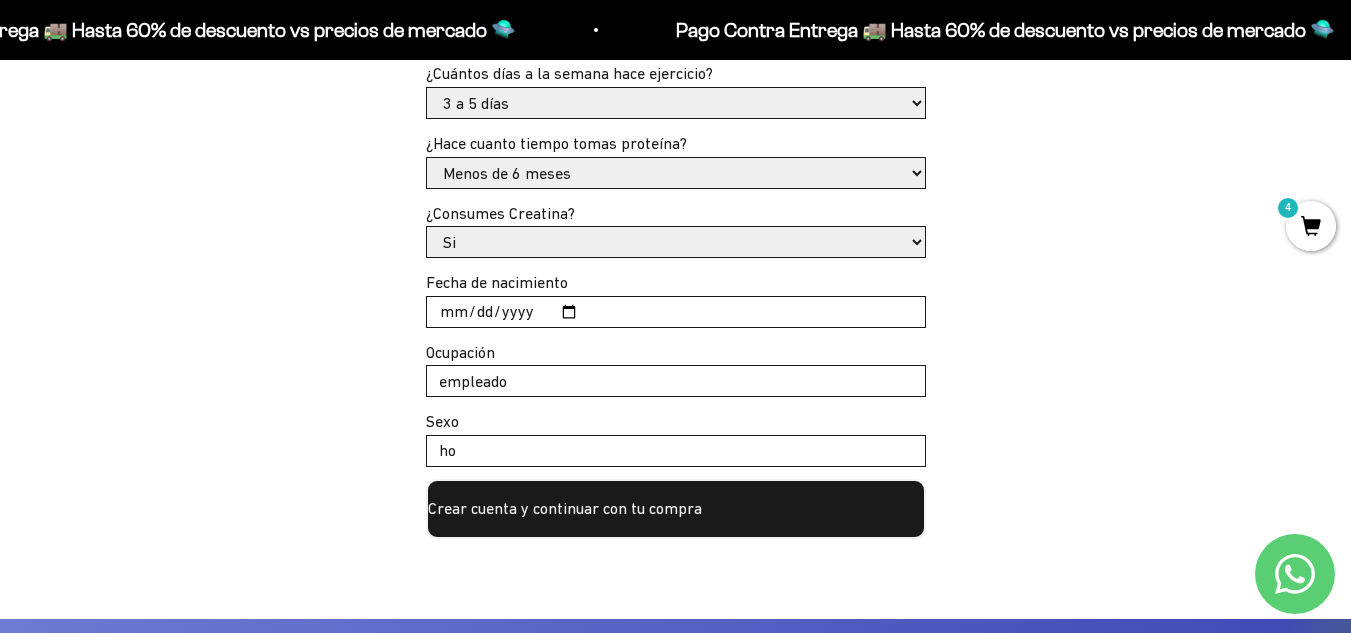 type on "h" 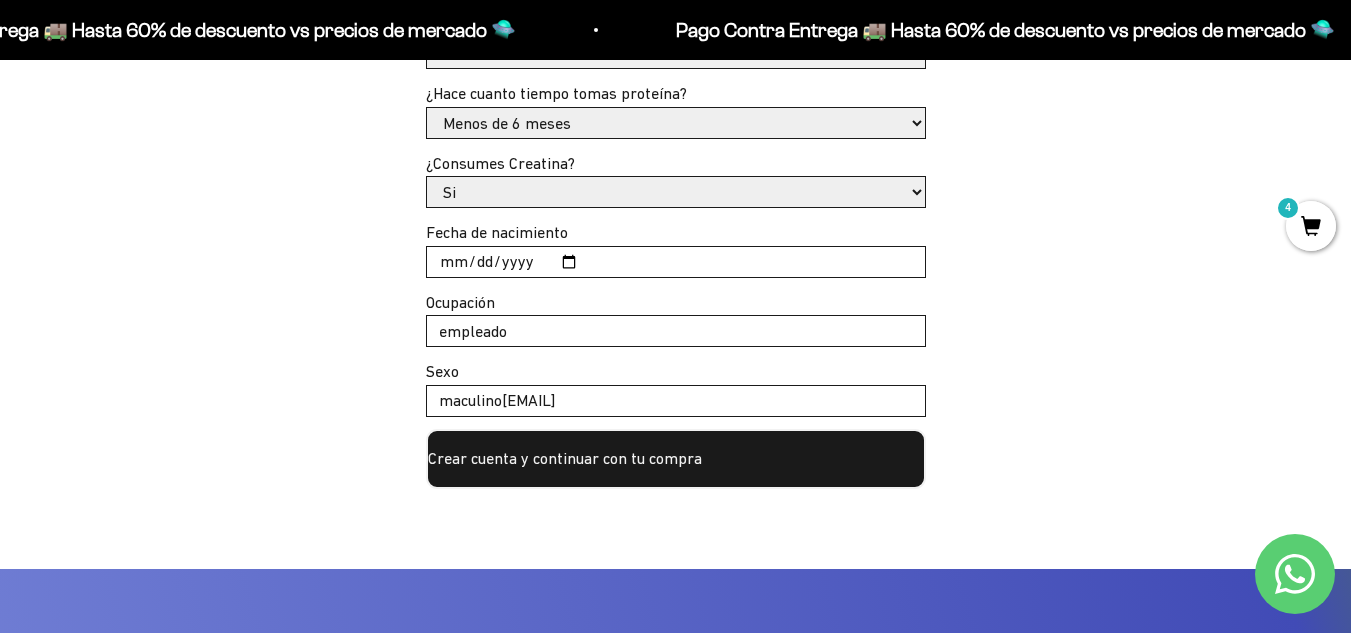 scroll, scrollTop: 882, scrollLeft: 0, axis: vertical 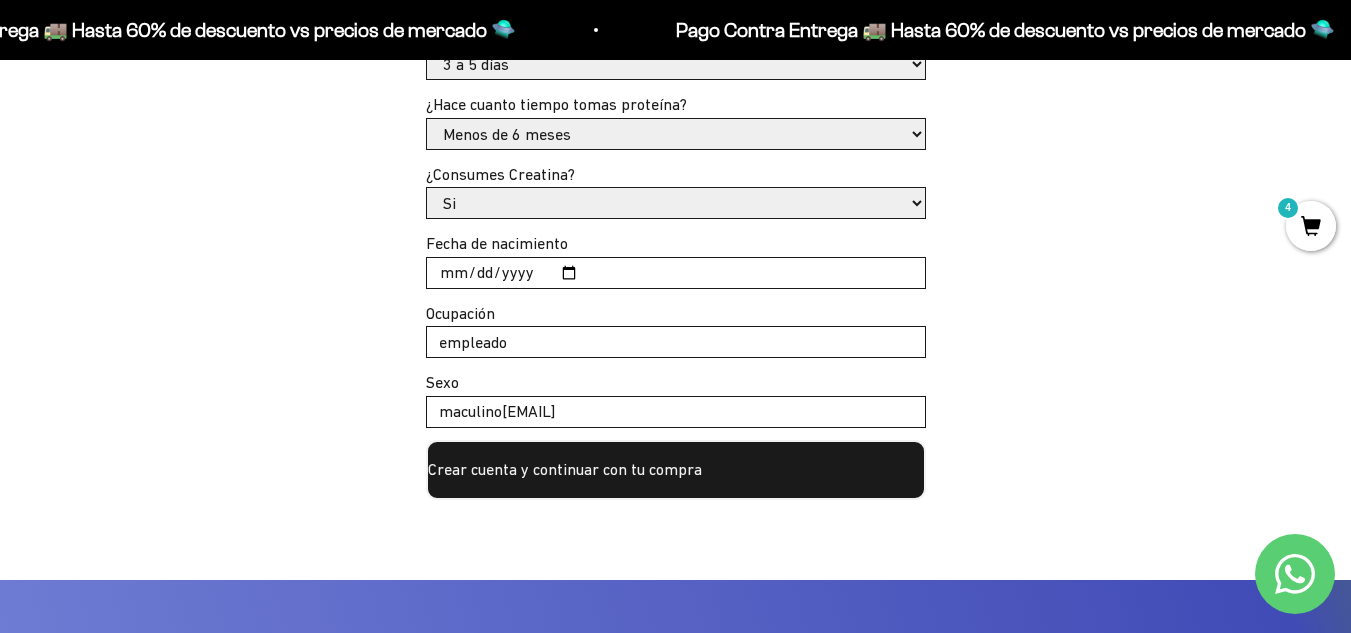 type on "maculino" 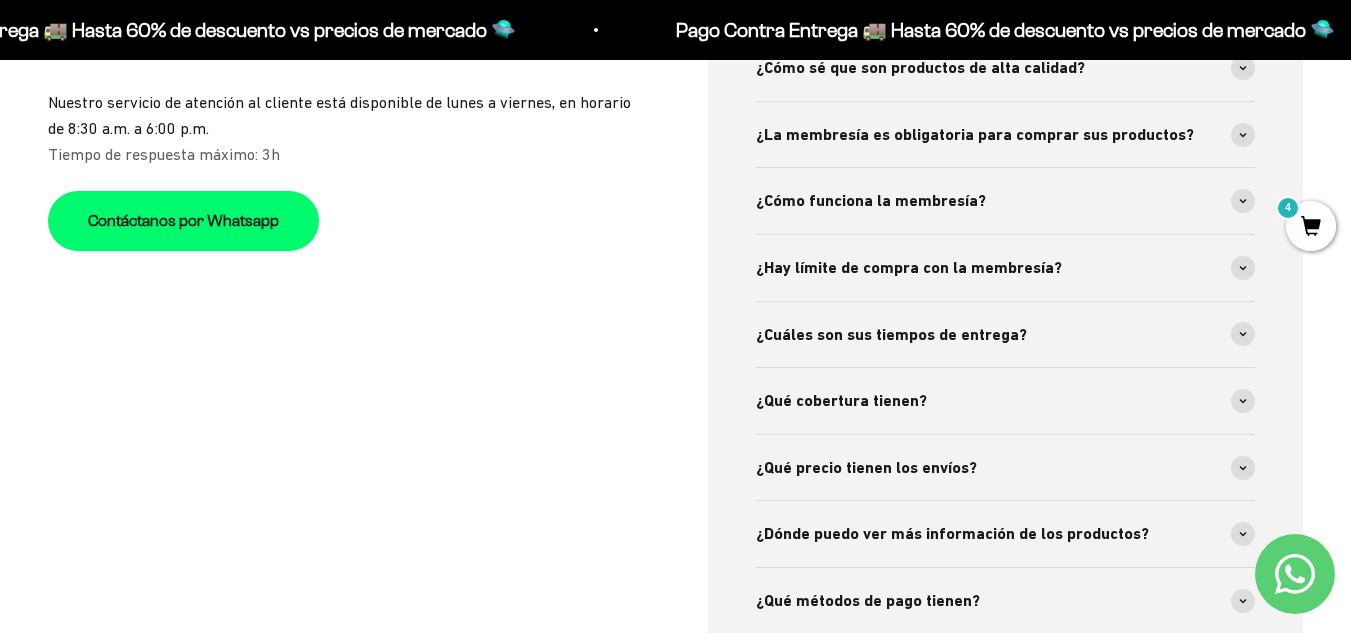 scroll, scrollTop: 6374, scrollLeft: 0, axis: vertical 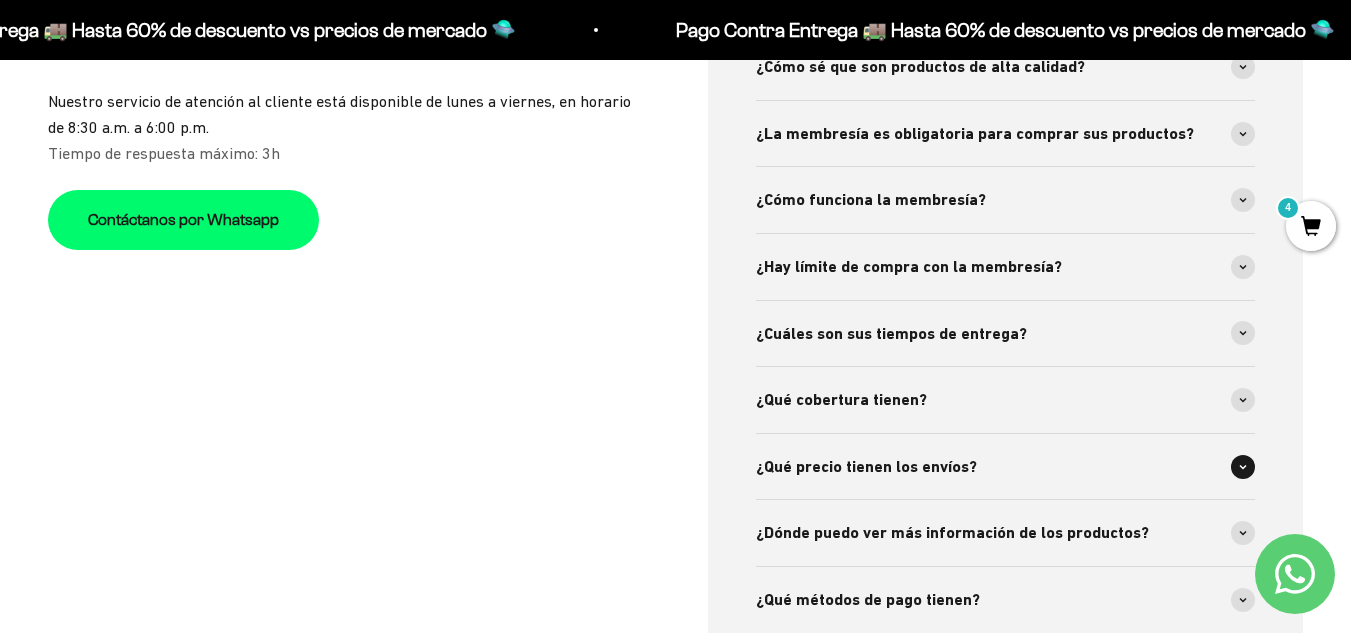 click on "¿Qué precio tienen los envíos?" at bounding box center [1006, 467] 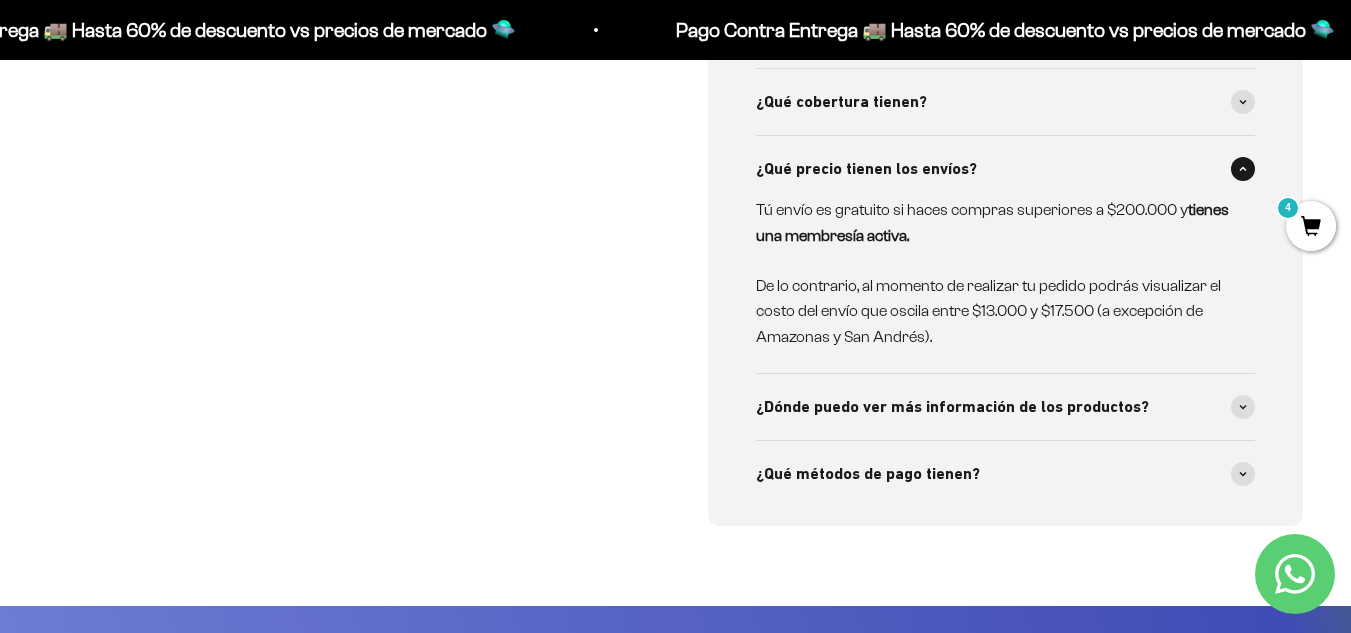 scroll, scrollTop: 6673, scrollLeft: 0, axis: vertical 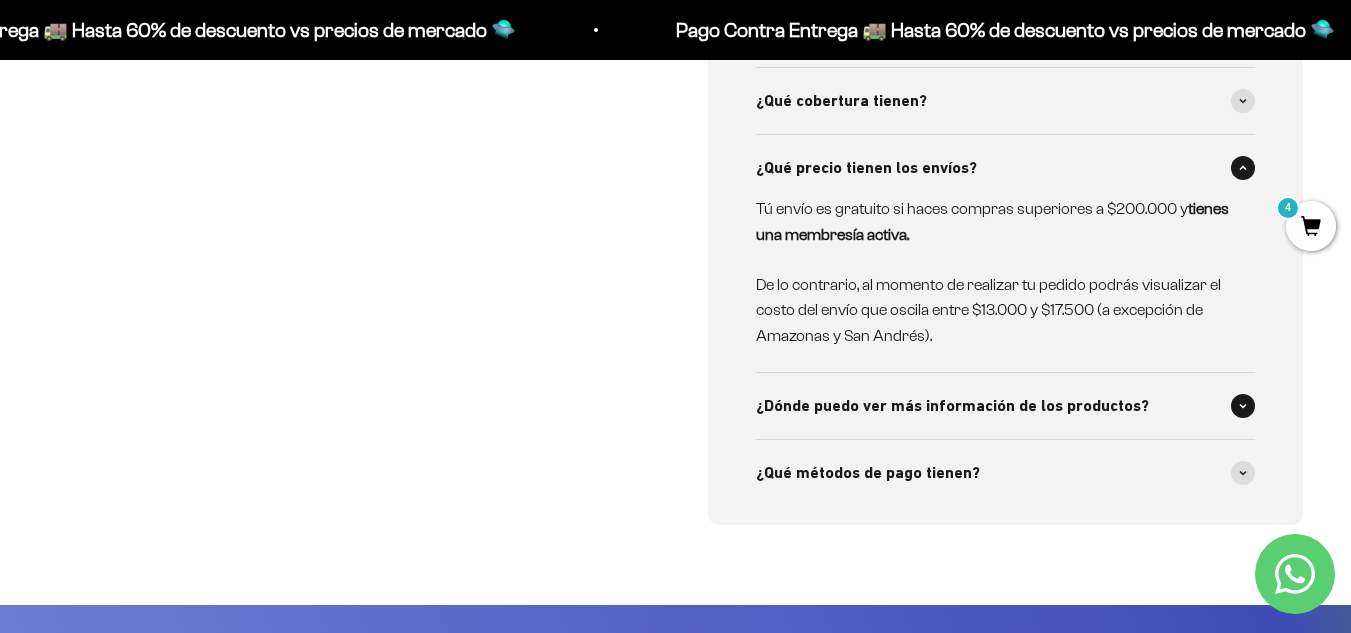 click at bounding box center [1243, 406] 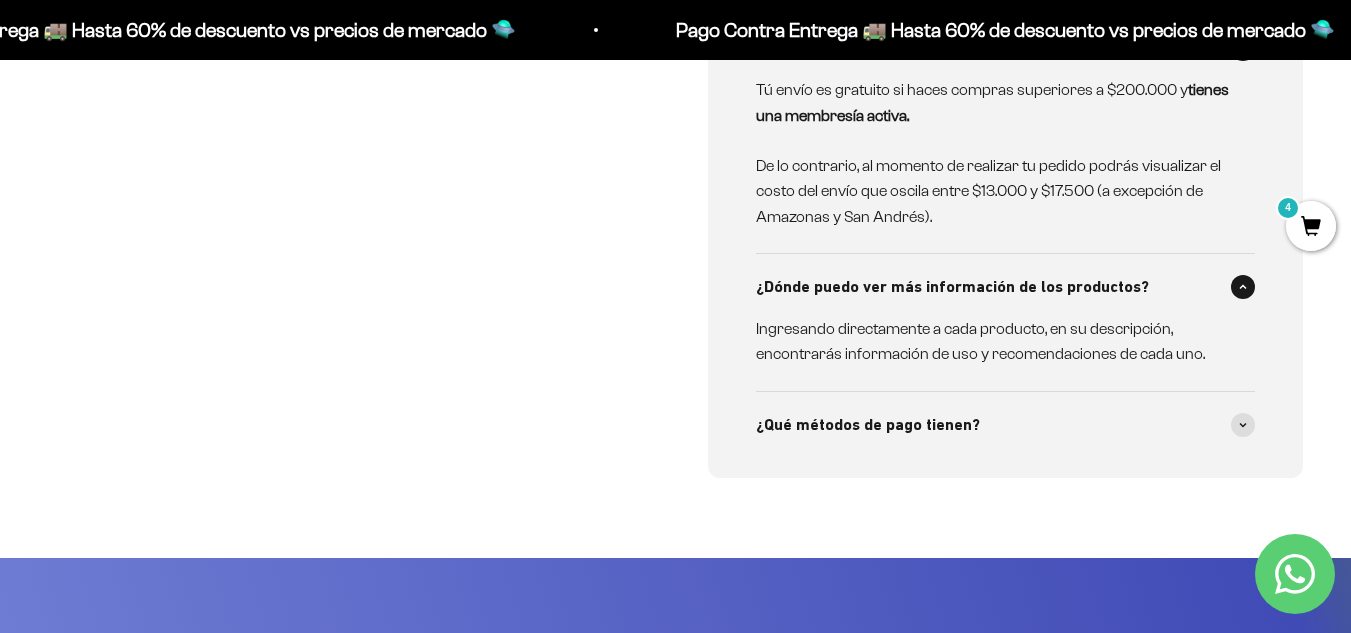 scroll, scrollTop: 6793, scrollLeft: 0, axis: vertical 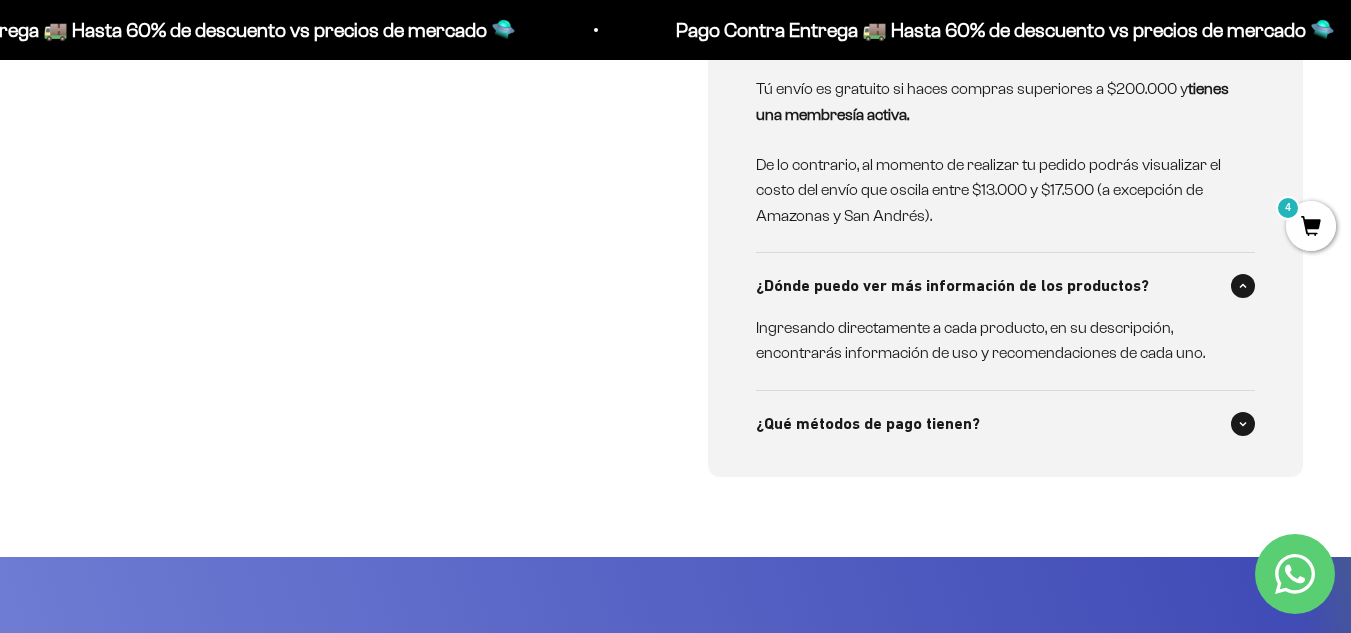 click at bounding box center (1243, 424) 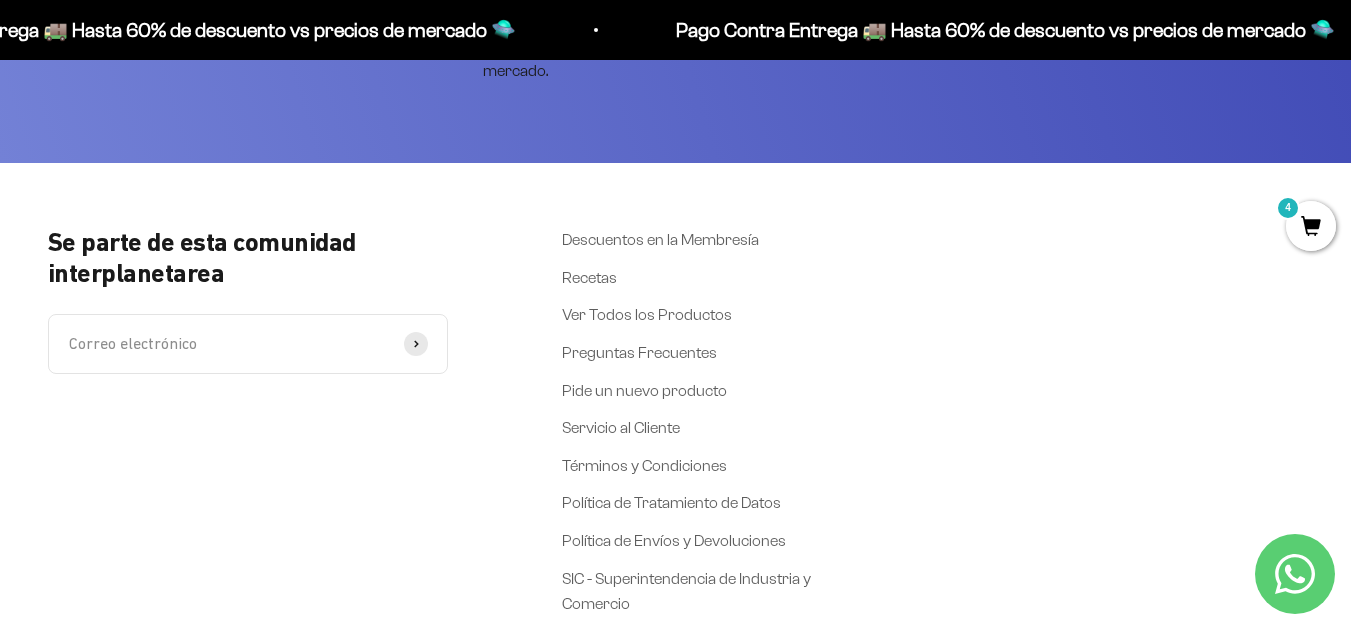scroll, scrollTop: 7824, scrollLeft: 0, axis: vertical 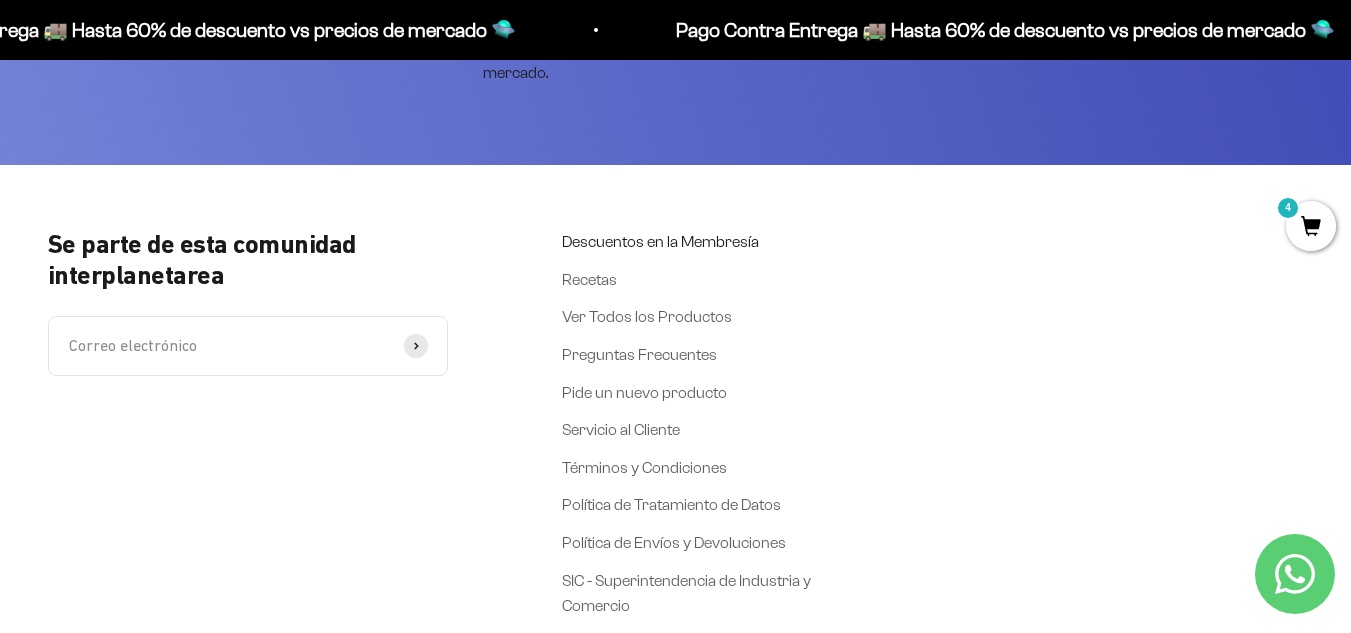 click on "Descuentos en la Membresía" at bounding box center (660, 242) 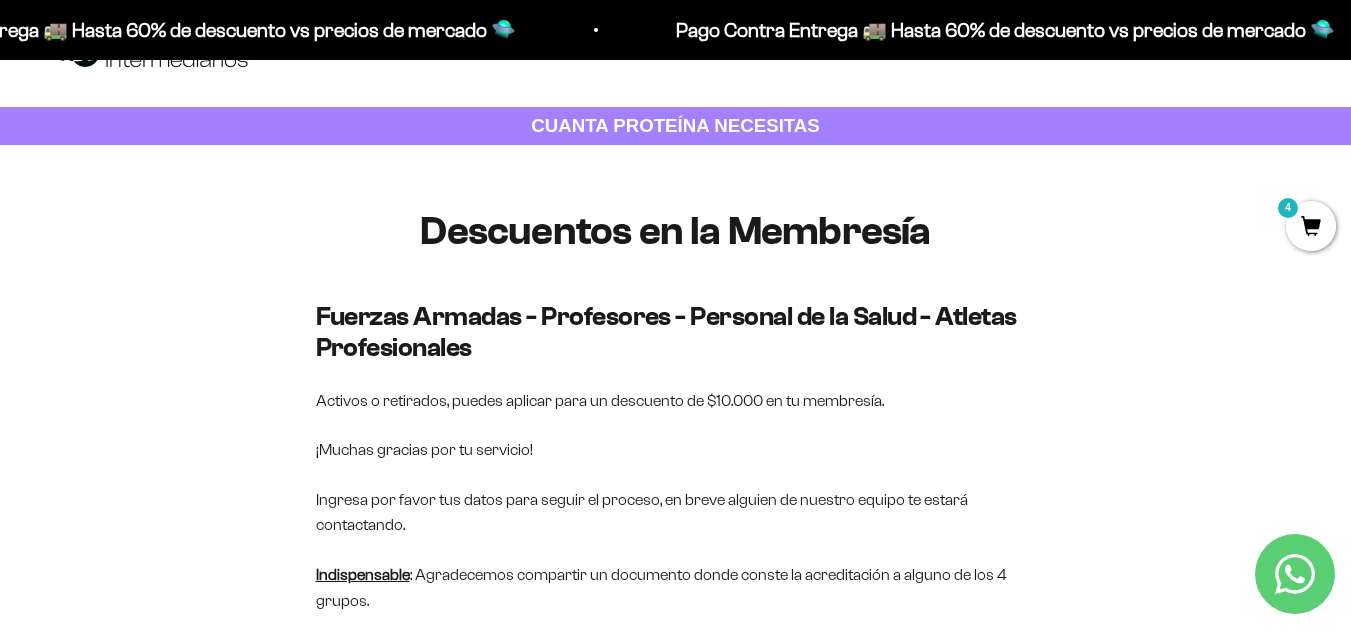 scroll, scrollTop: 0, scrollLeft: 0, axis: both 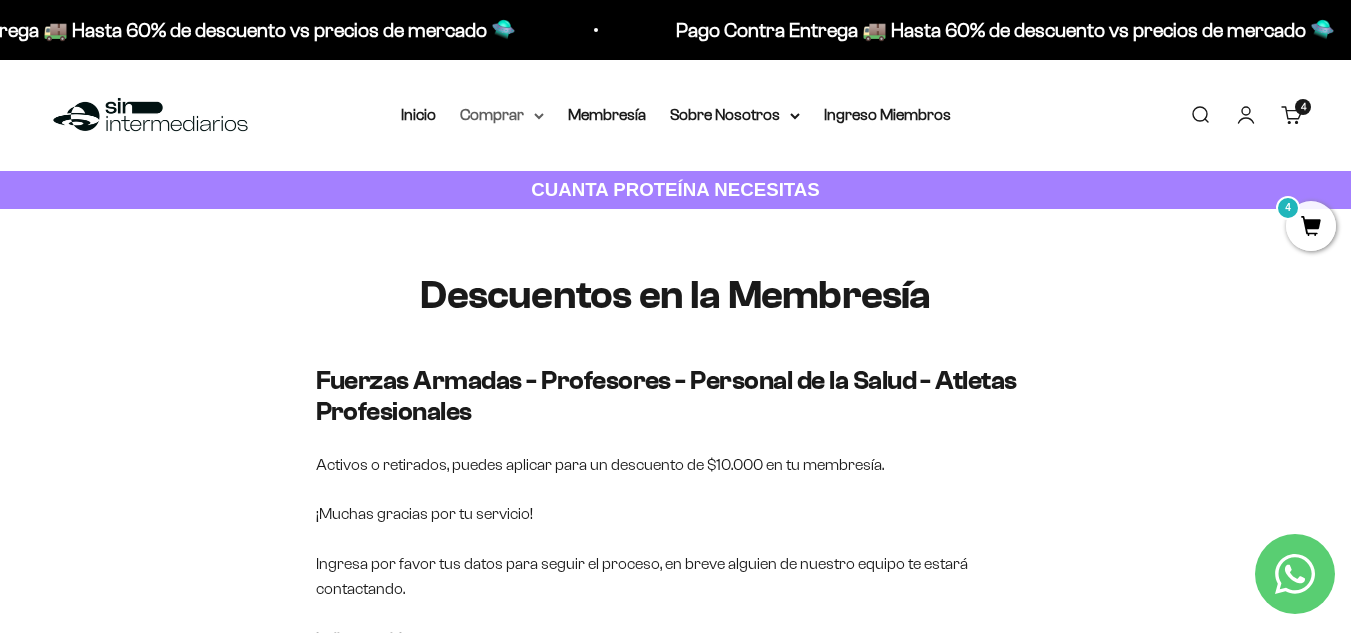 click on "Comprar" at bounding box center (502, 115) 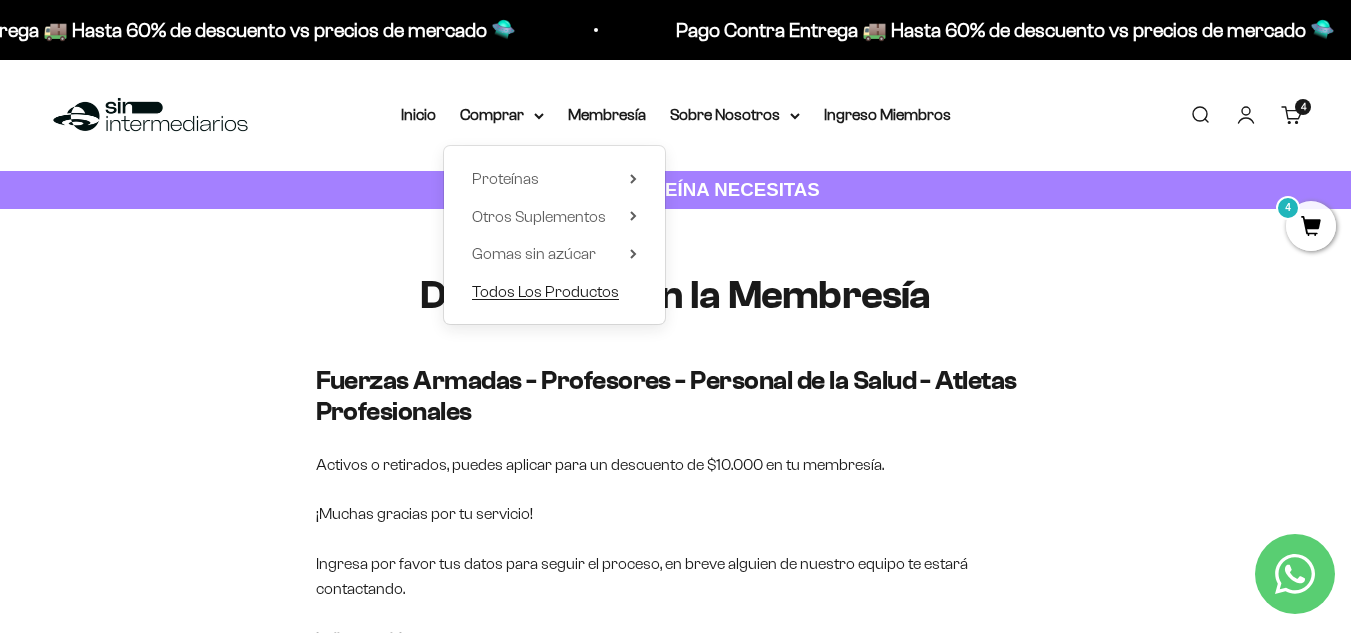 click on "Todos Los Productos" at bounding box center (545, 292) 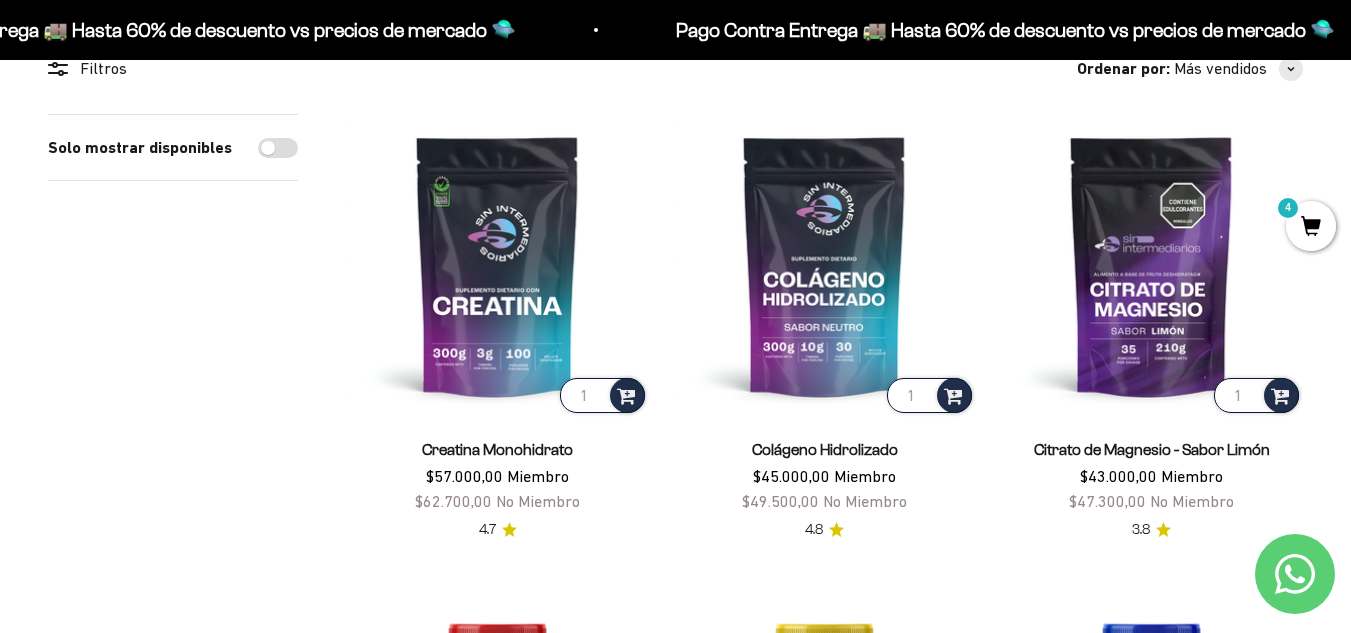 scroll, scrollTop: 0, scrollLeft: 0, axis: both 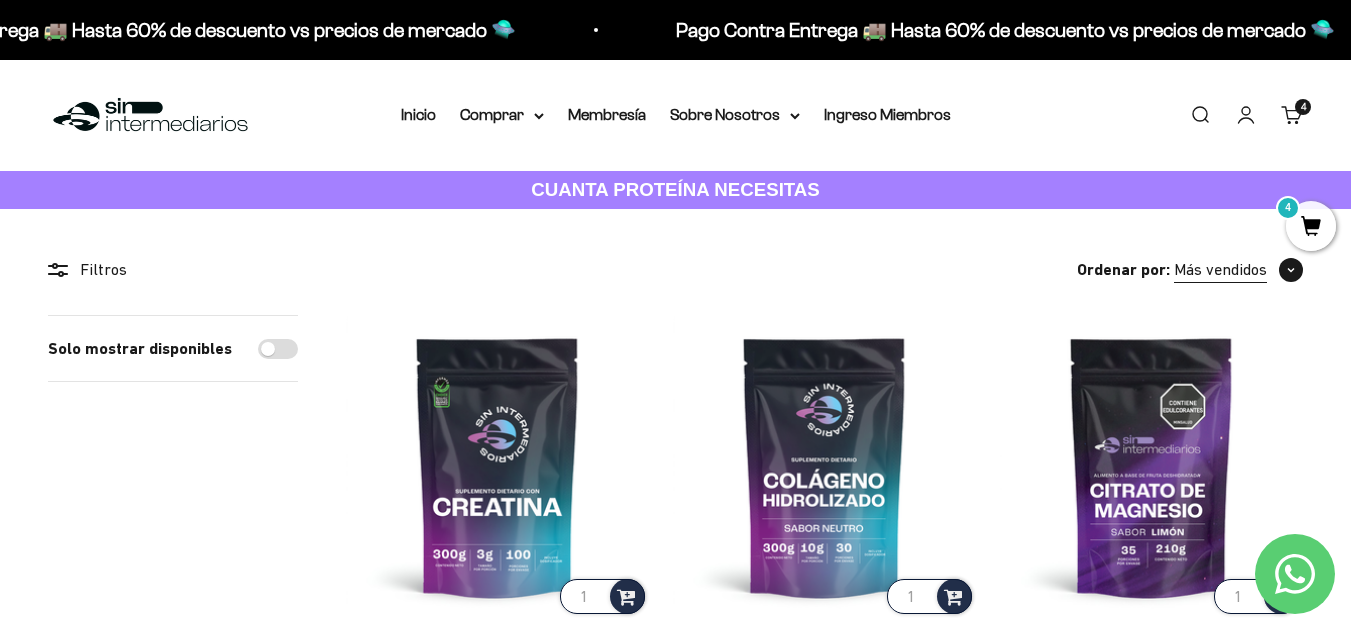 click on "Más vendidos" at bounding box center (1238, 270) 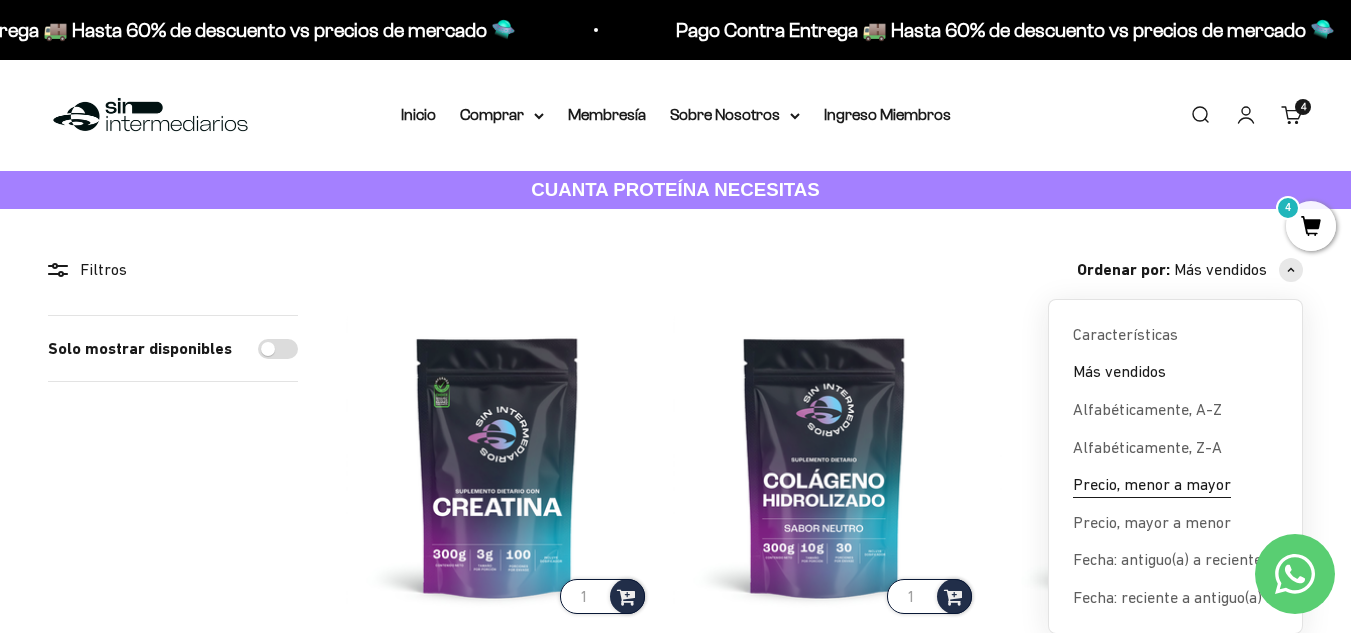 click on "Precio, menor a mayor" at bounding box center [1152, 485] 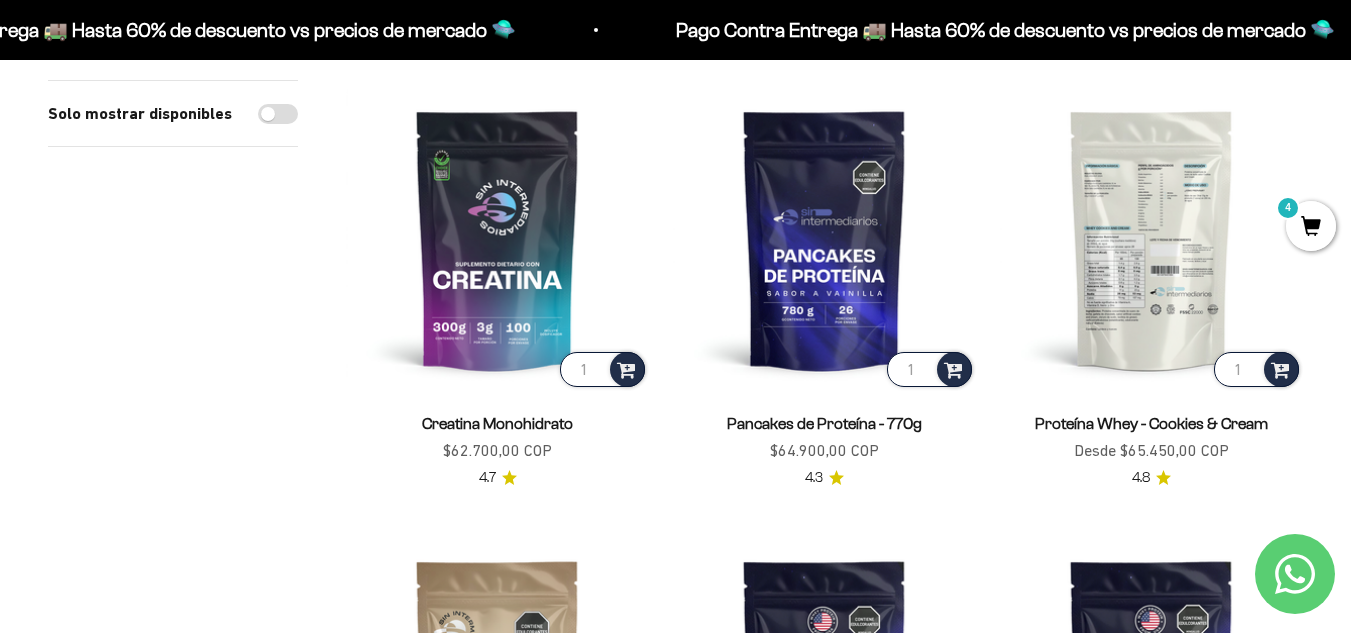 scroll, scrollTop: 2028, scrollLeft: 0, axis: vertical 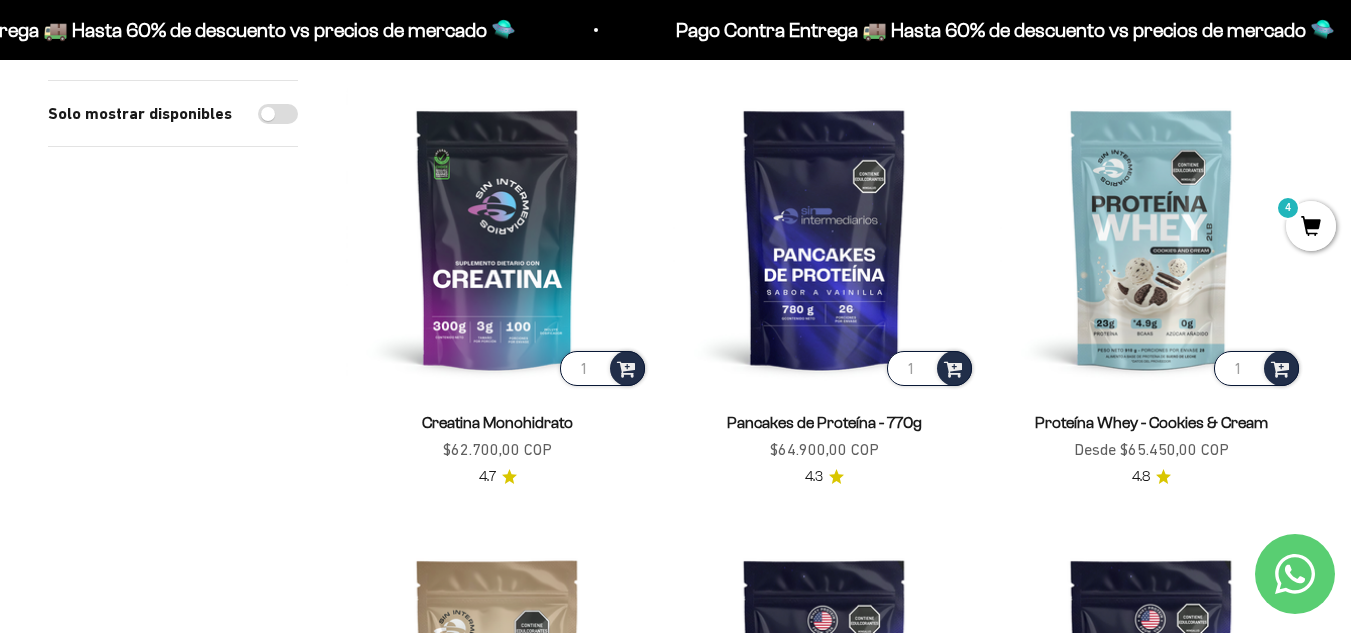 click on "Solo mostrar disponibles" at bounding box center (173, 63) 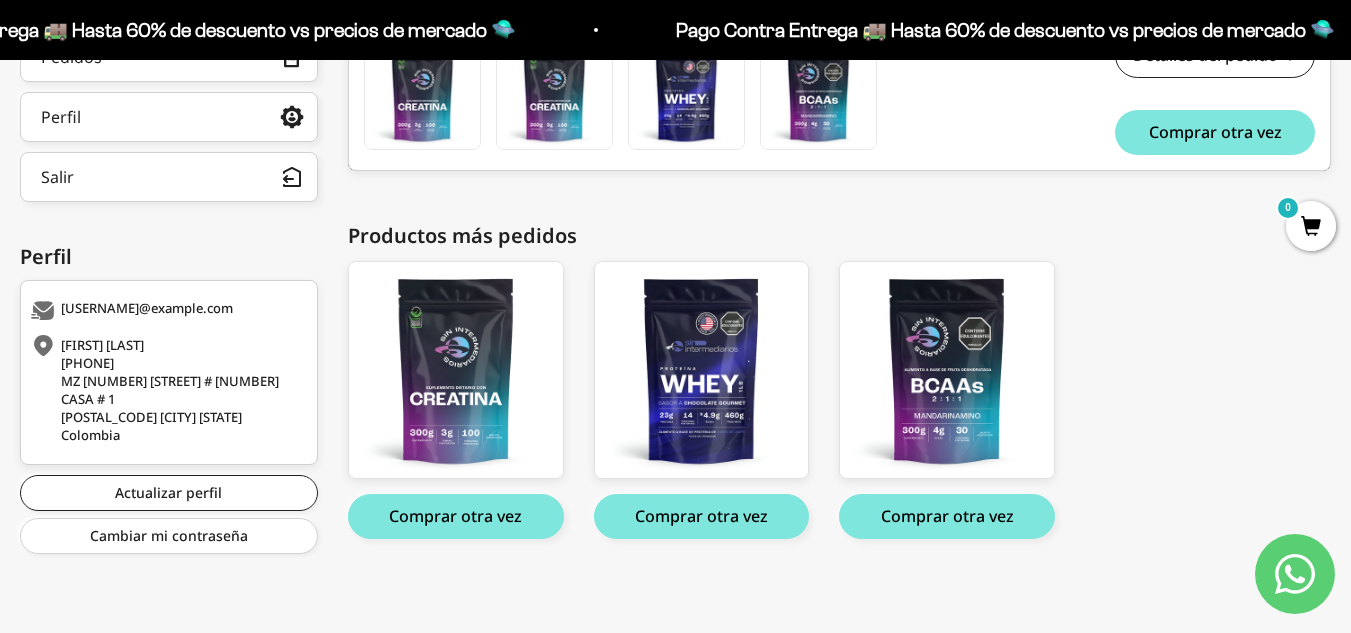 scroll, scrollTop: 432, scrollLeft: 0, axis: vertical 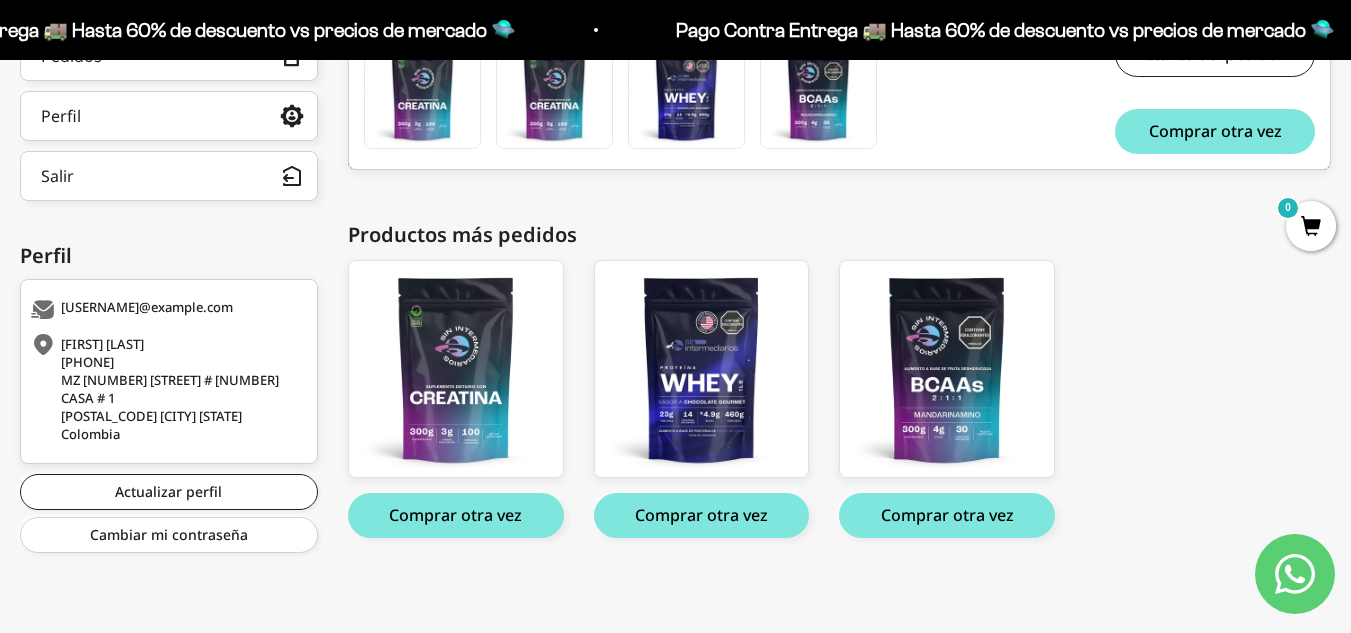 click on "Creatina Monohidrato Creatina Monohidrato $62,700.00      Comprar otra vez Proteína Whey - Chocolate - Chocolate / 1 libra (460g) Proteína Whey - Chocolate - Chocolate / 1 libra (460g) $58,850.00      Comprar otra vez BCAAs sabor Limón - Mandarina (2:1:1) BCAAs sabor Limón - Mandarina (2:1:1) $58,300.00      Comprar otra vez" at bounding box center (829, 399) 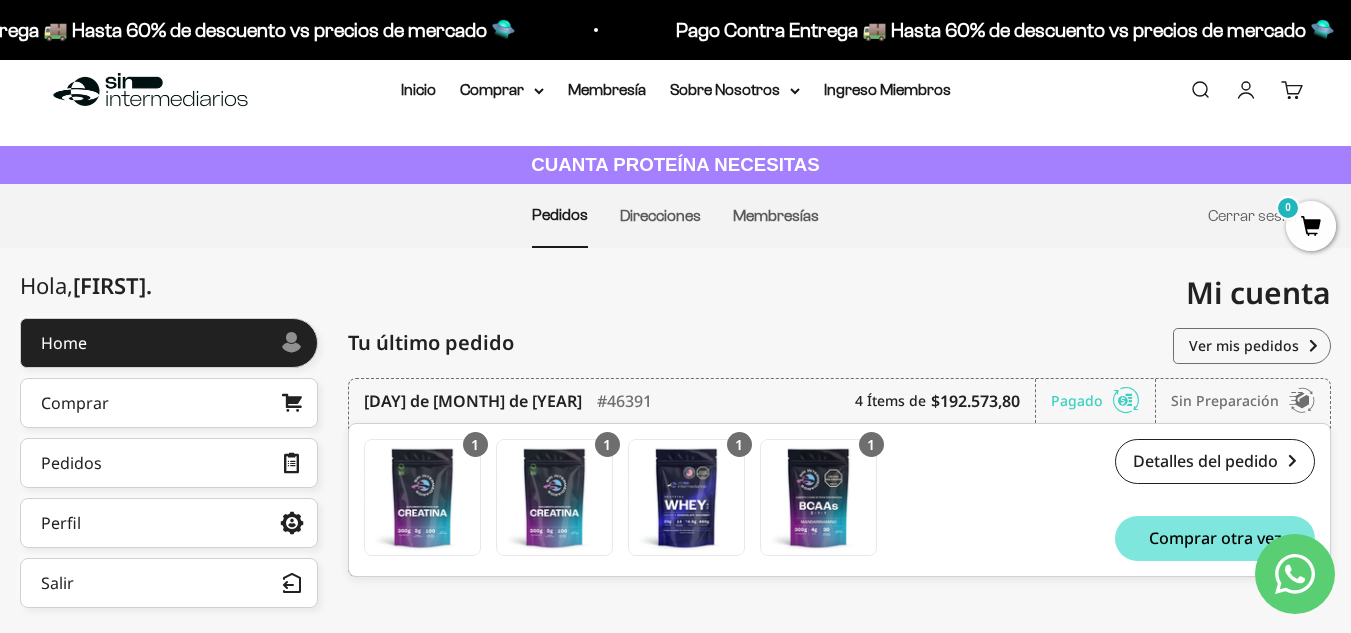 scroll, scrollTop: 24, scrollLeft: 0, axis: vertical 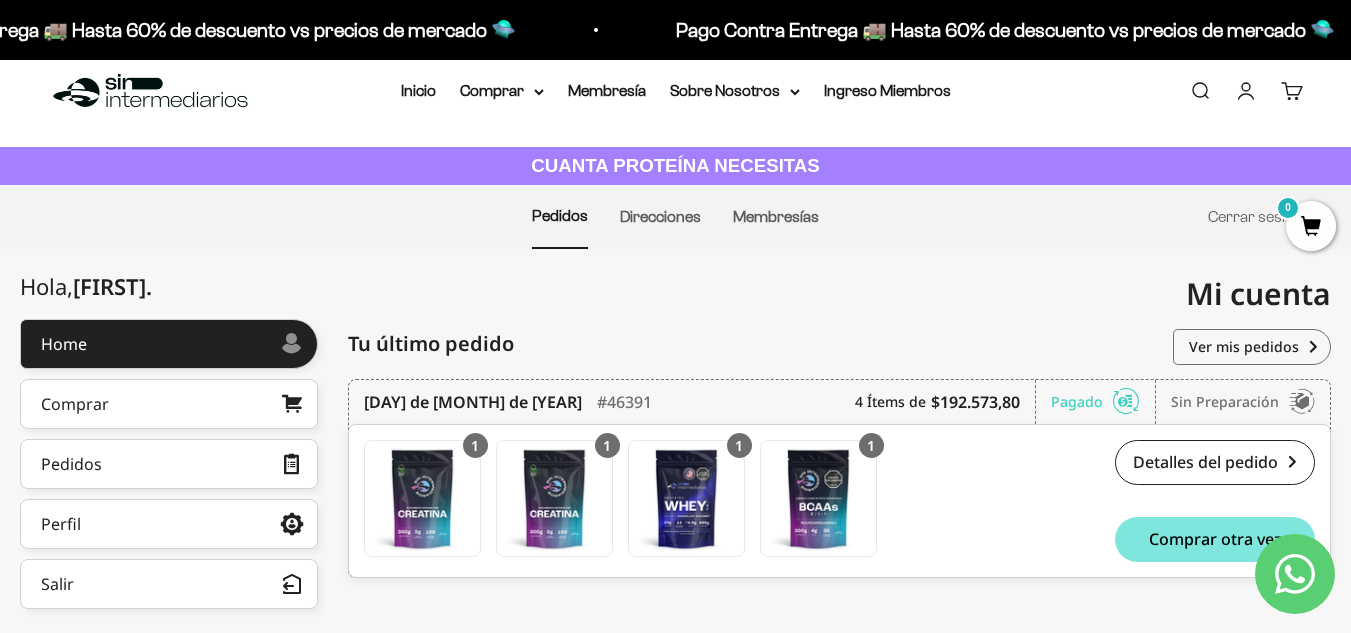 click on "Cuenta" at bounding box center (1246, 91) 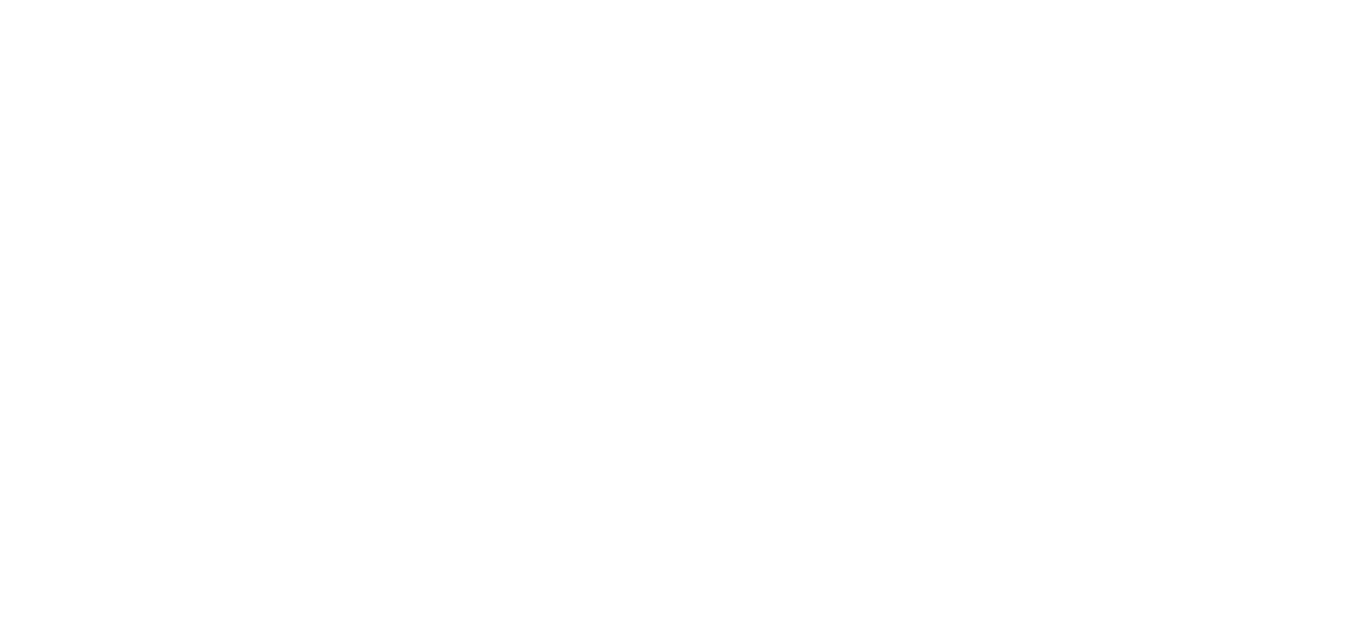 scroll, scrollTop: 0, scrollLeft: 0, axis: both 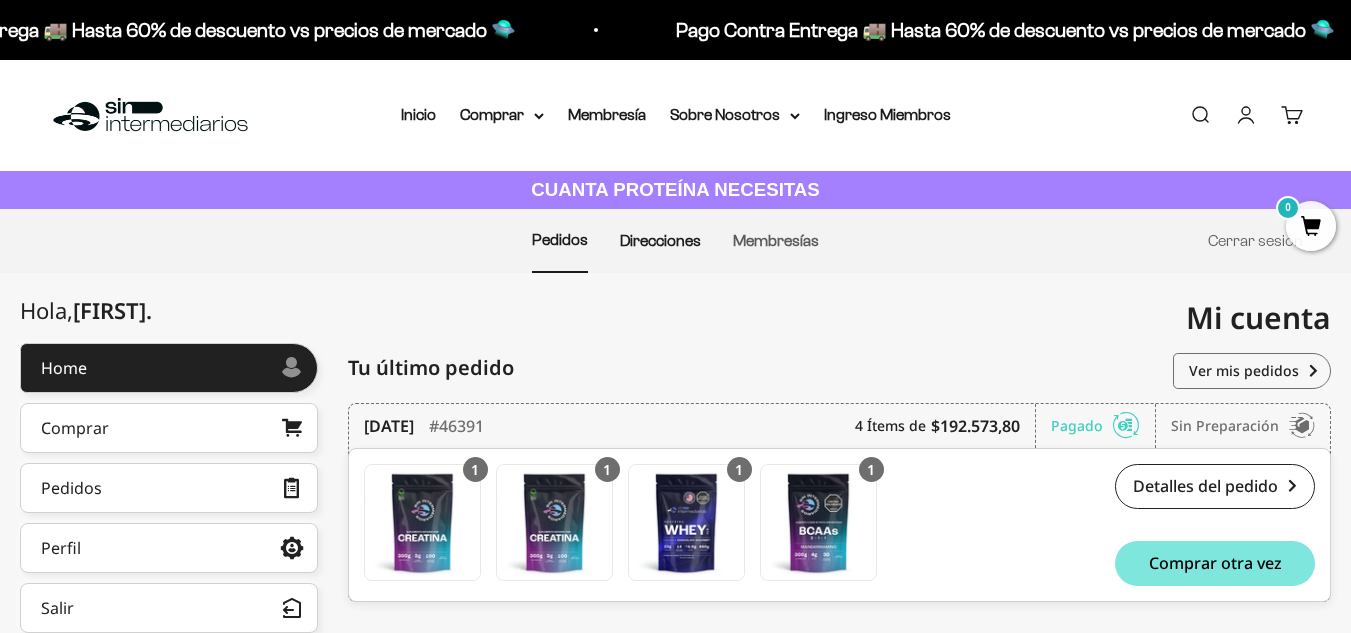 click on "Direcciones" at bounding box center [660, 240] 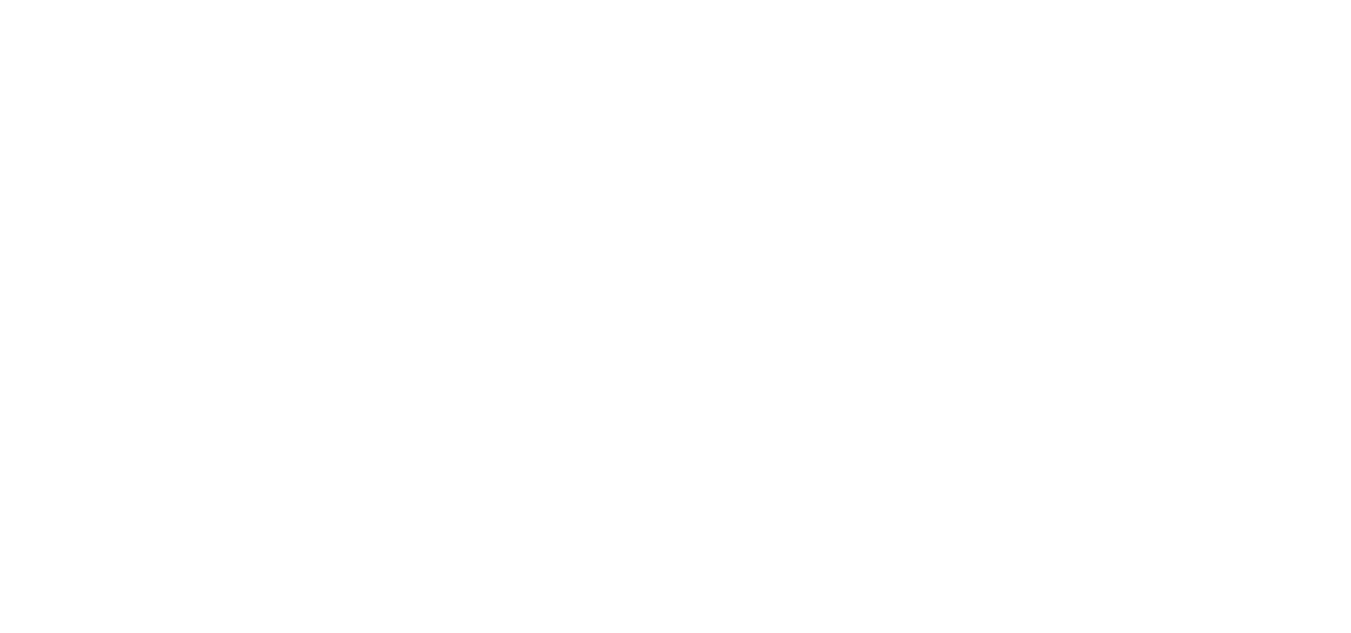 scroll, scrollTop: 0, scrollLeft: 0, axis: both 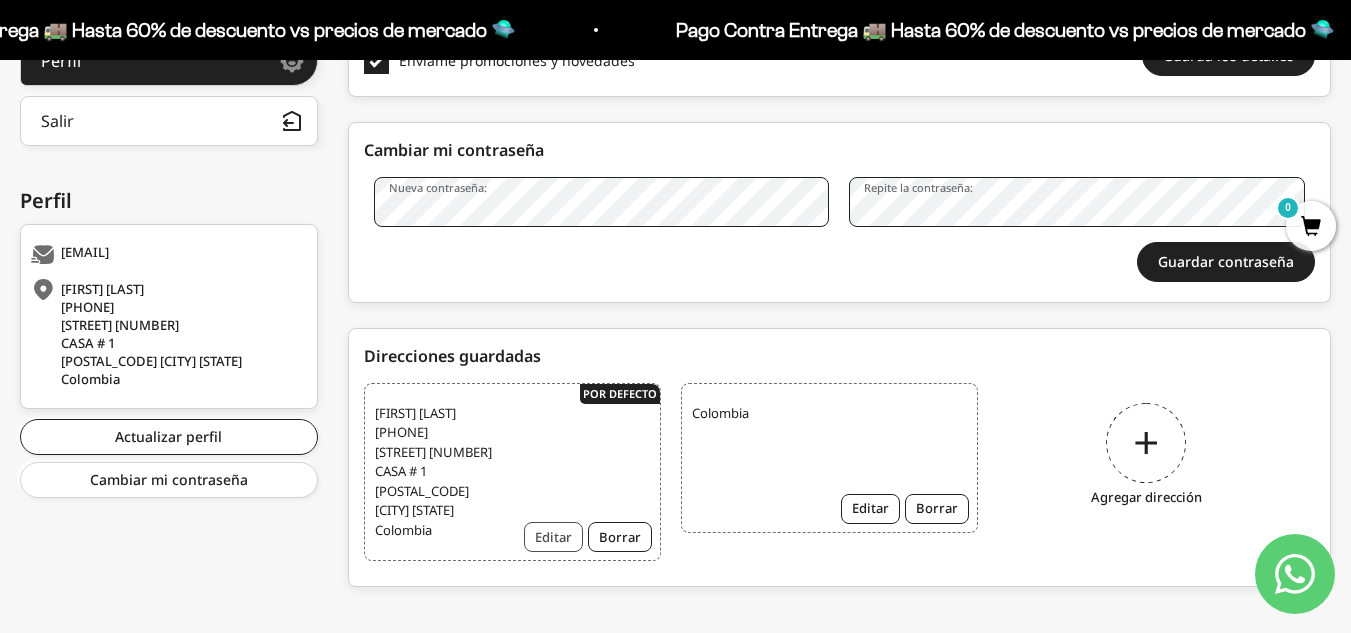 click on "Editar" at bounding box center [553, 537] 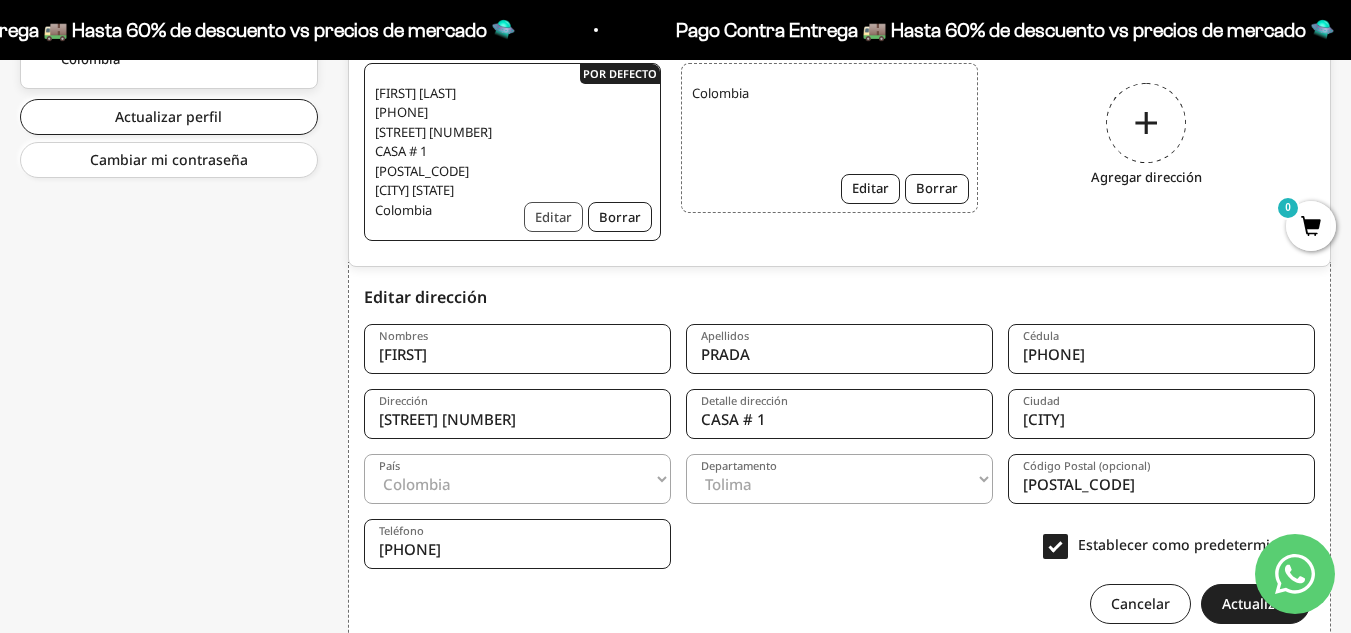 scroll, scrollTop: 875, scrollLeft: 0, axis: vertical 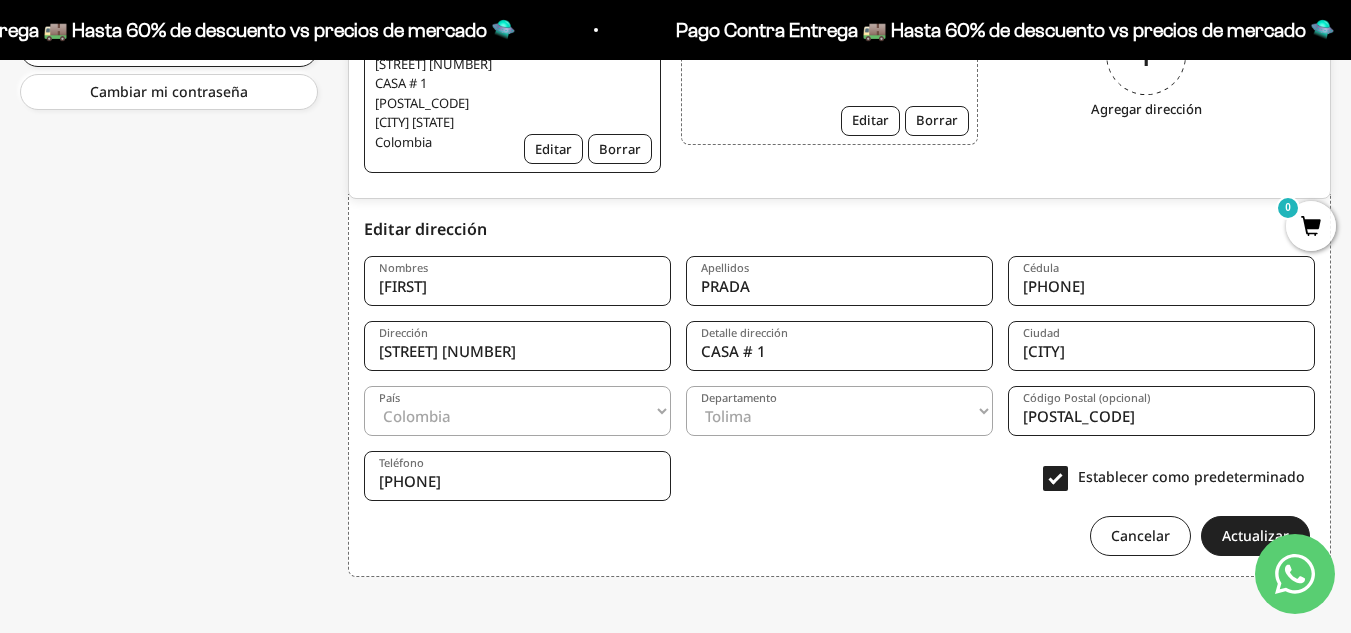 click on "CASA # 1" at bounding box center (839, 346) 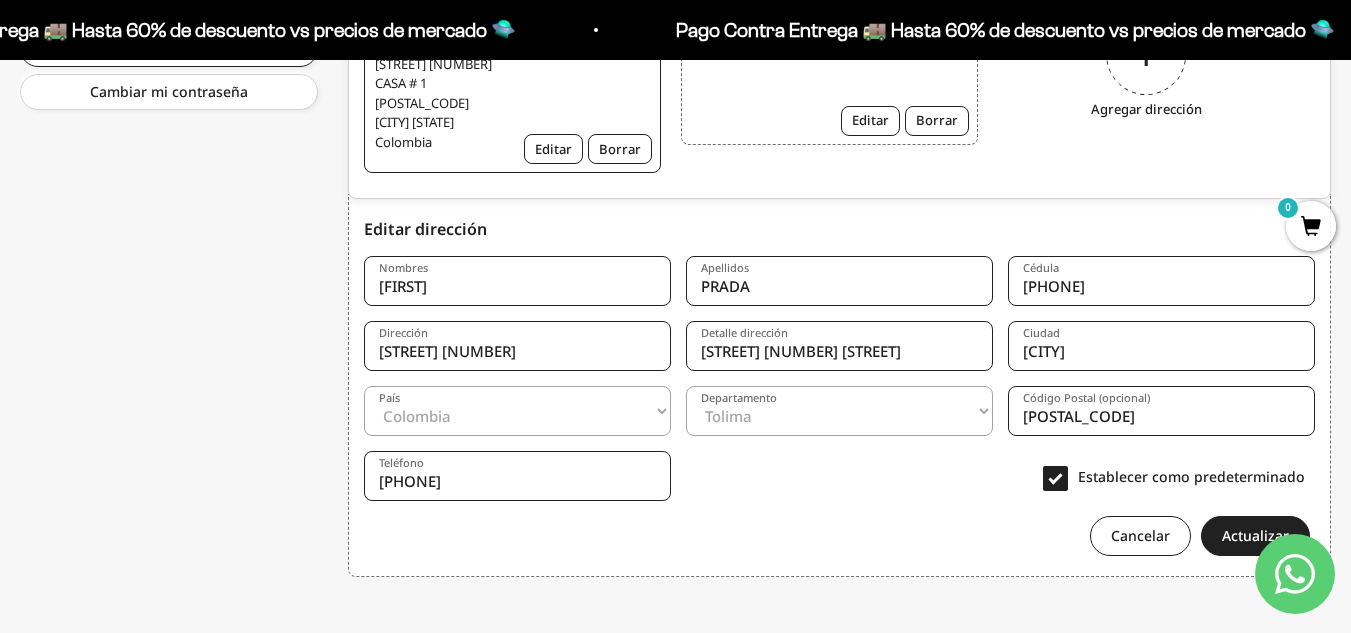 type on "casa esquinera" 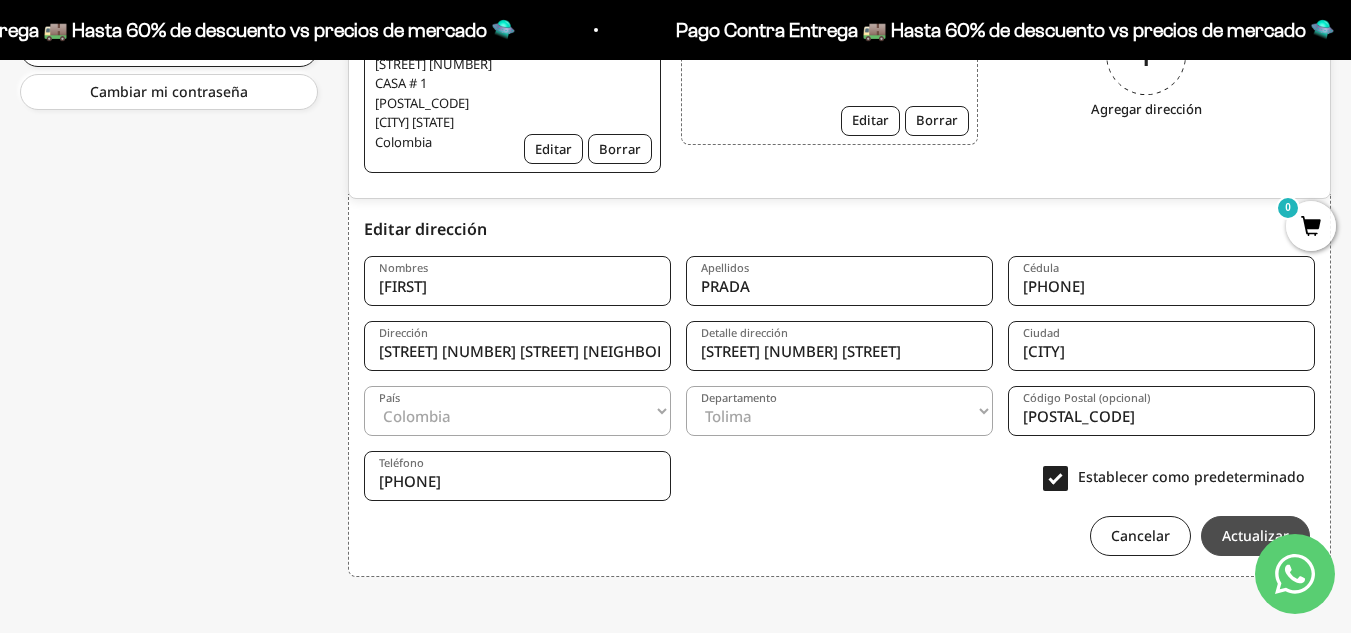 type on "MZ [NUMBER] [STREET] # [NUMBER] [NEIGHBORHOOD] [CITY] [STATE]" 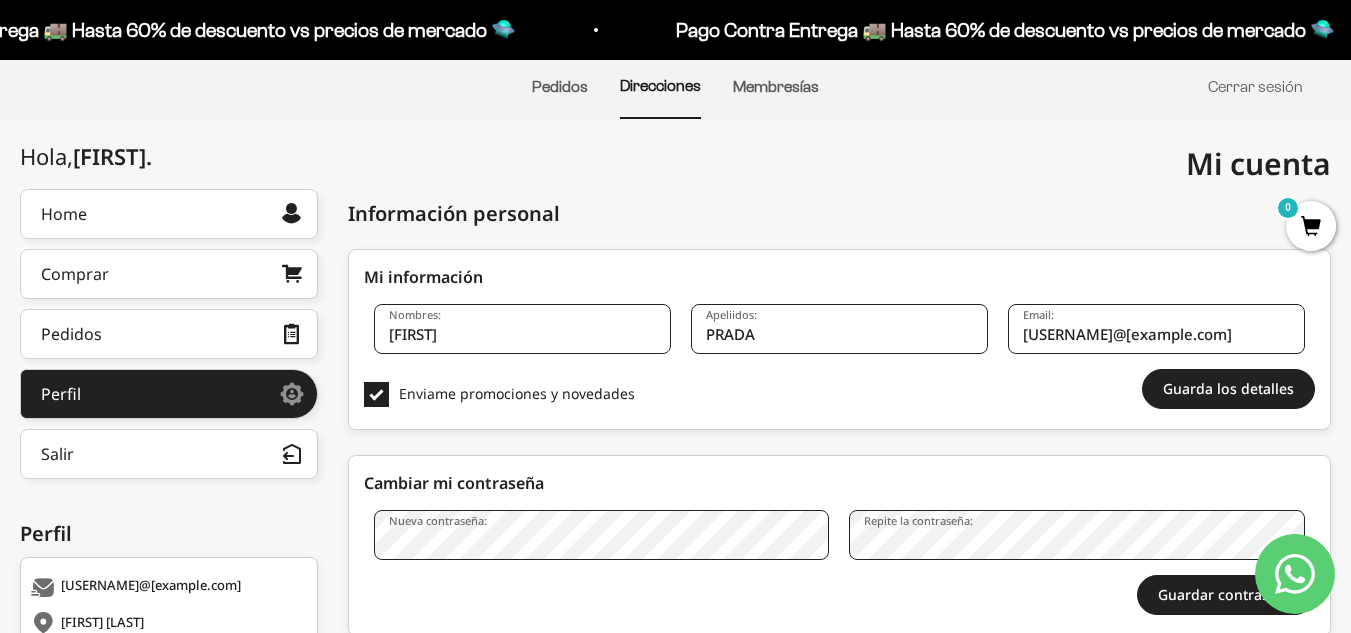 scroll, scrollTop: 140, scrollLeft: 0, axis: vertical 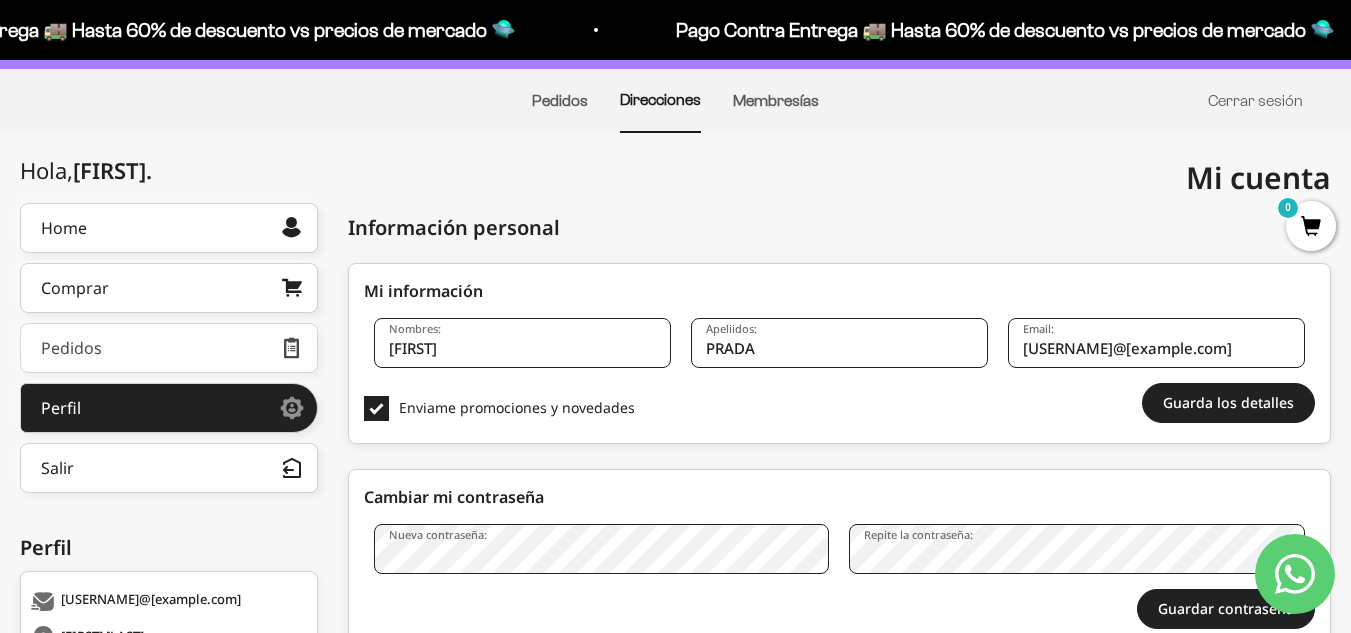 click on "Pedidos" at bounding box center [169, 348] 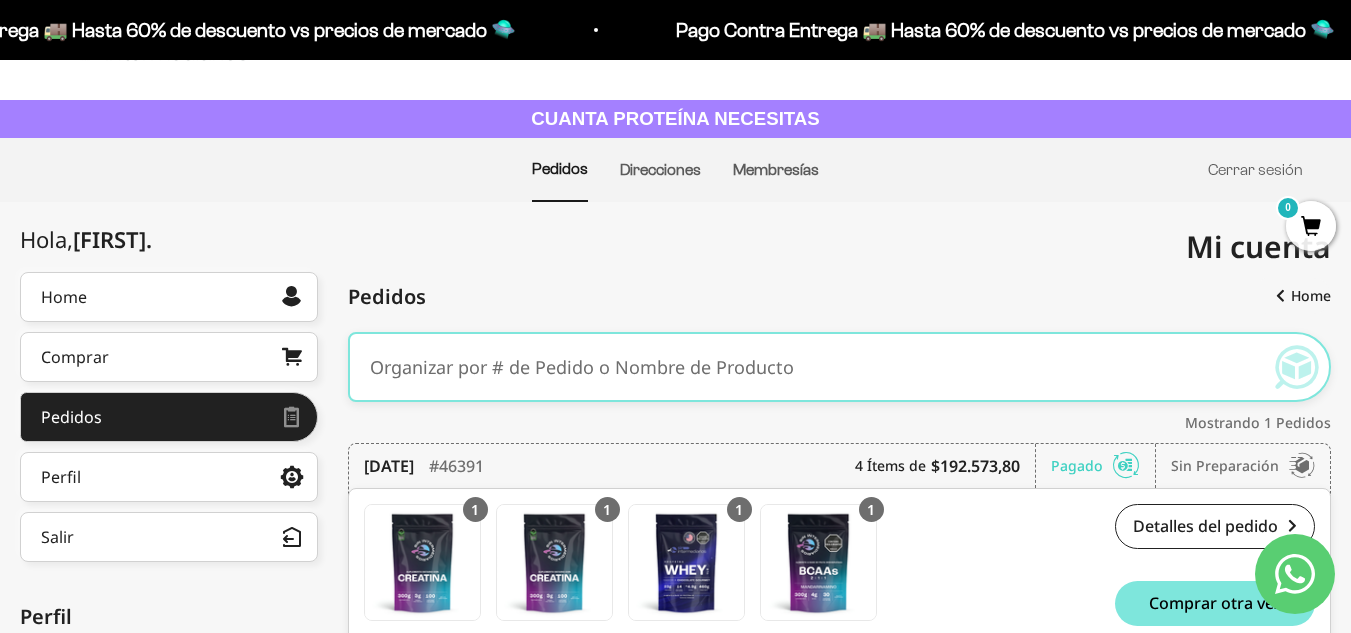 scroll, scrollTop: 0, scrollLeft: 0, axis: both 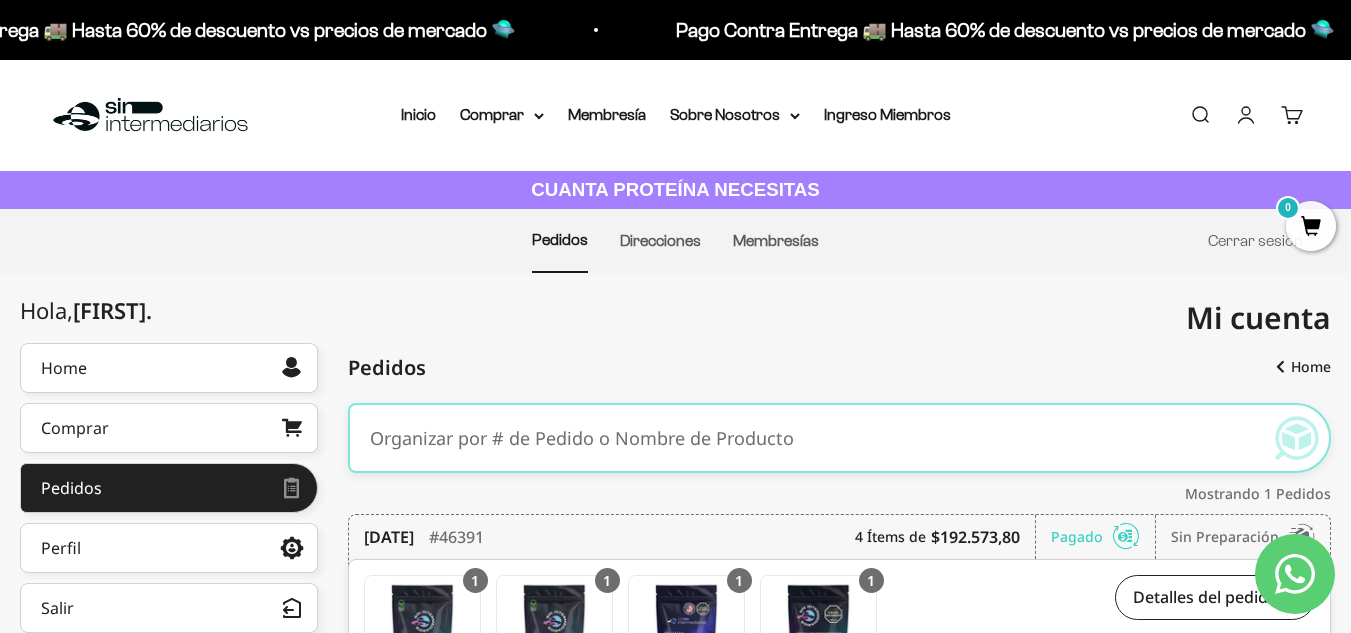 click on "Membresías" at bounding box center [776, 241] 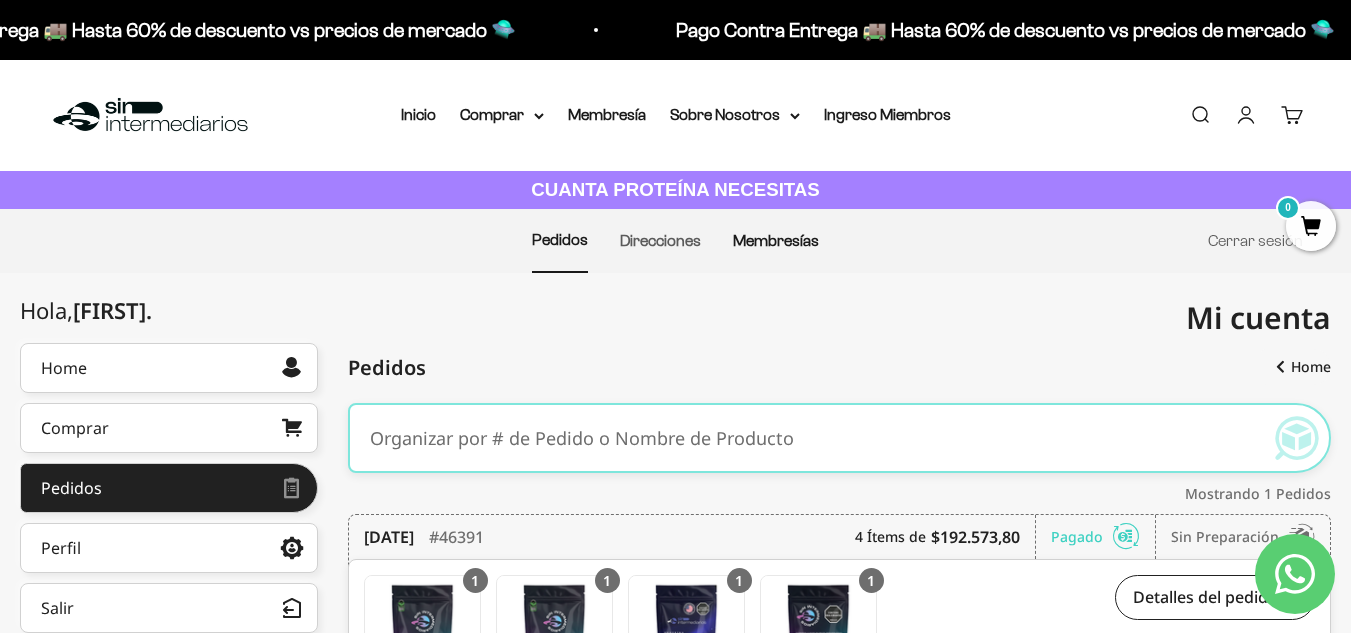 click on "Membresías" at bounding box center [776, 240] 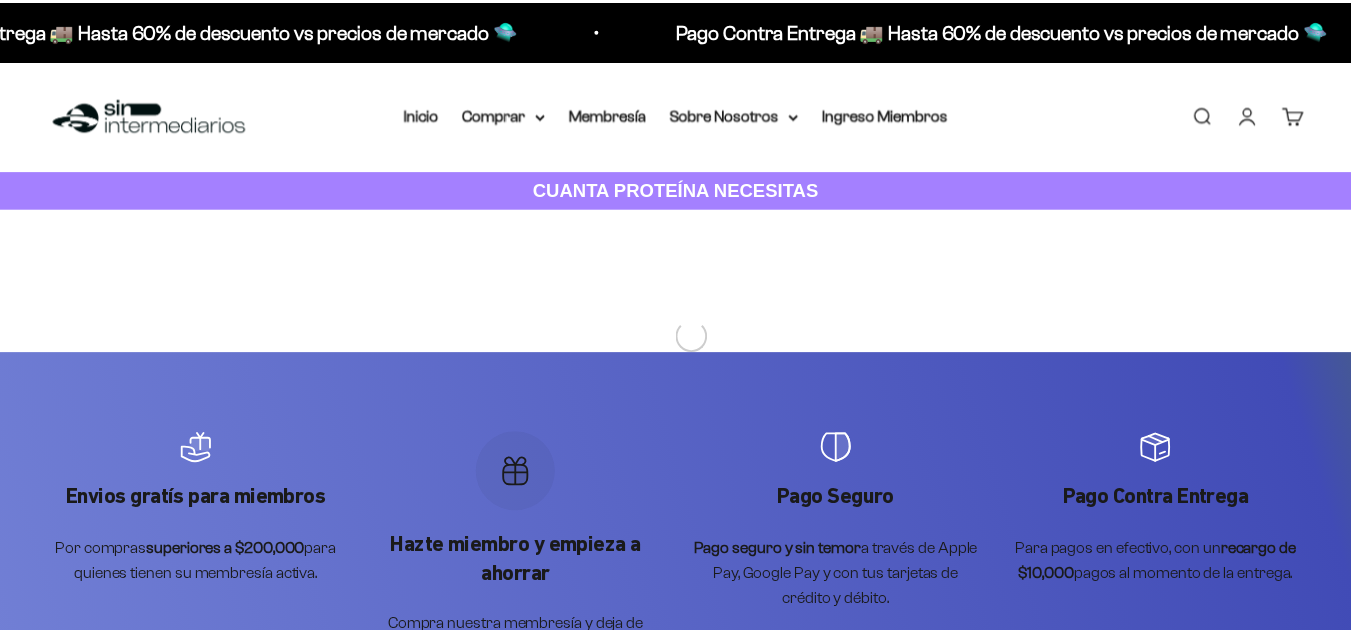 scroll, scrollTop: 0, scrollLeft: 0, axis: both 